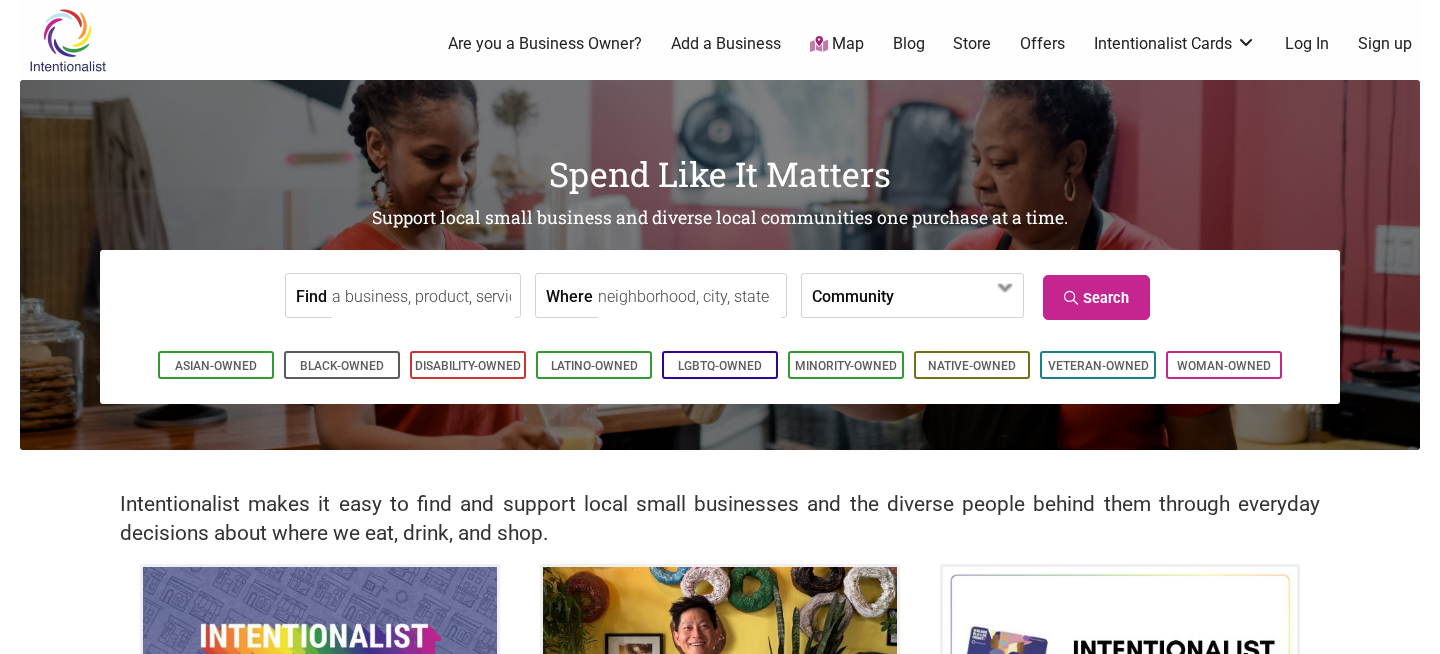 scroll, scrollTop: 0, scrollLeft: 0, axis: both 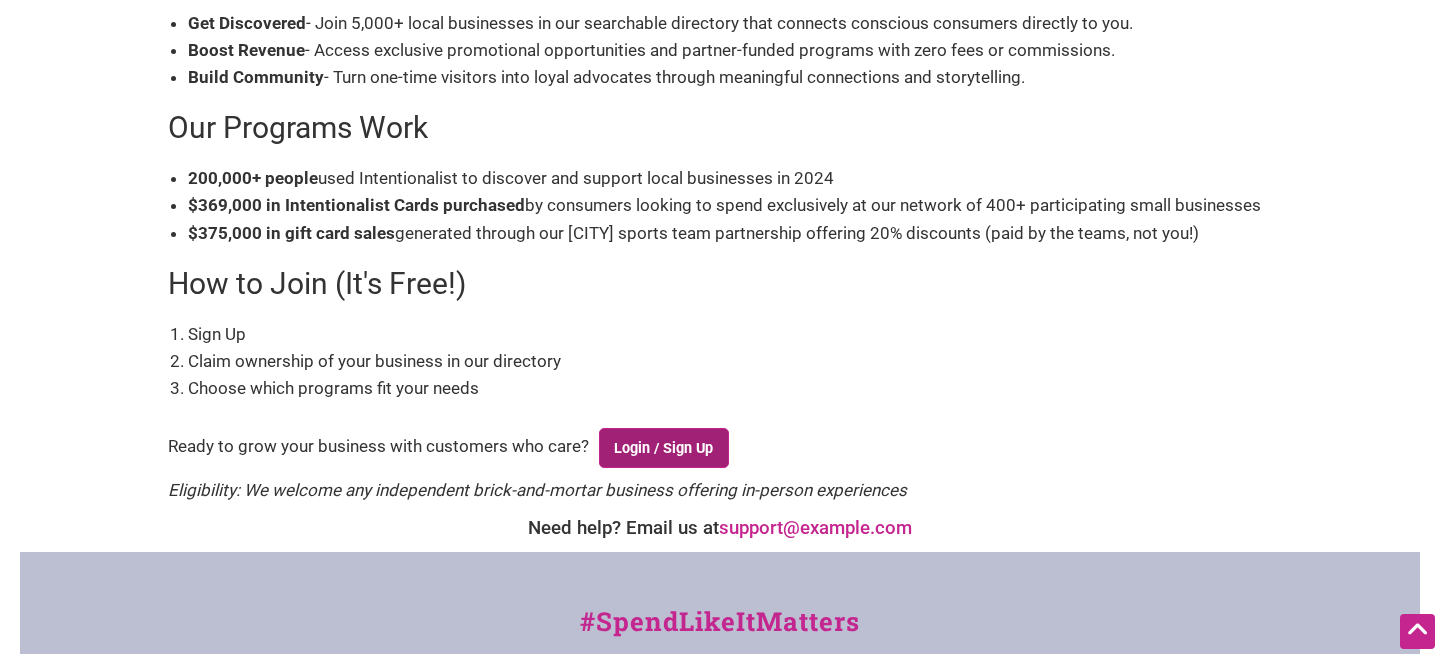 click on "Login / Sign Up" at bounding box center (664, 448) 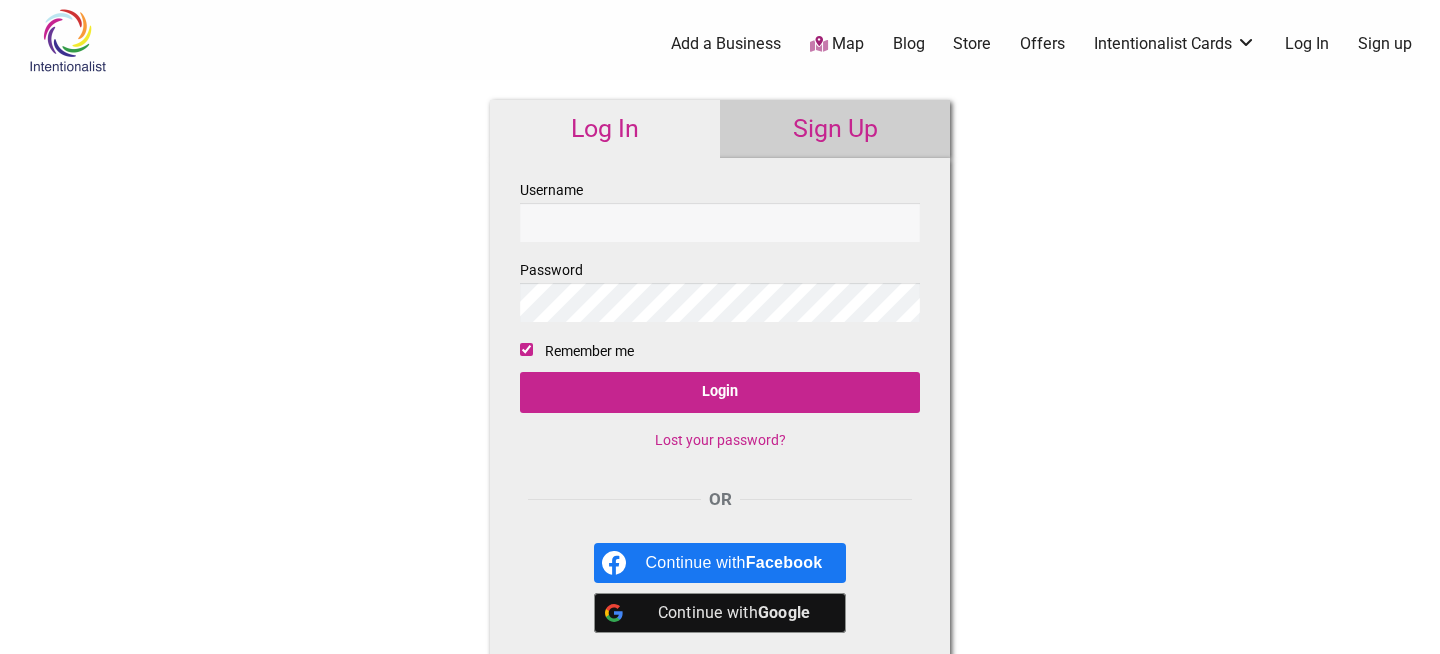 scroll, scrollTop: 0, scrollLeft: 0, axis: both 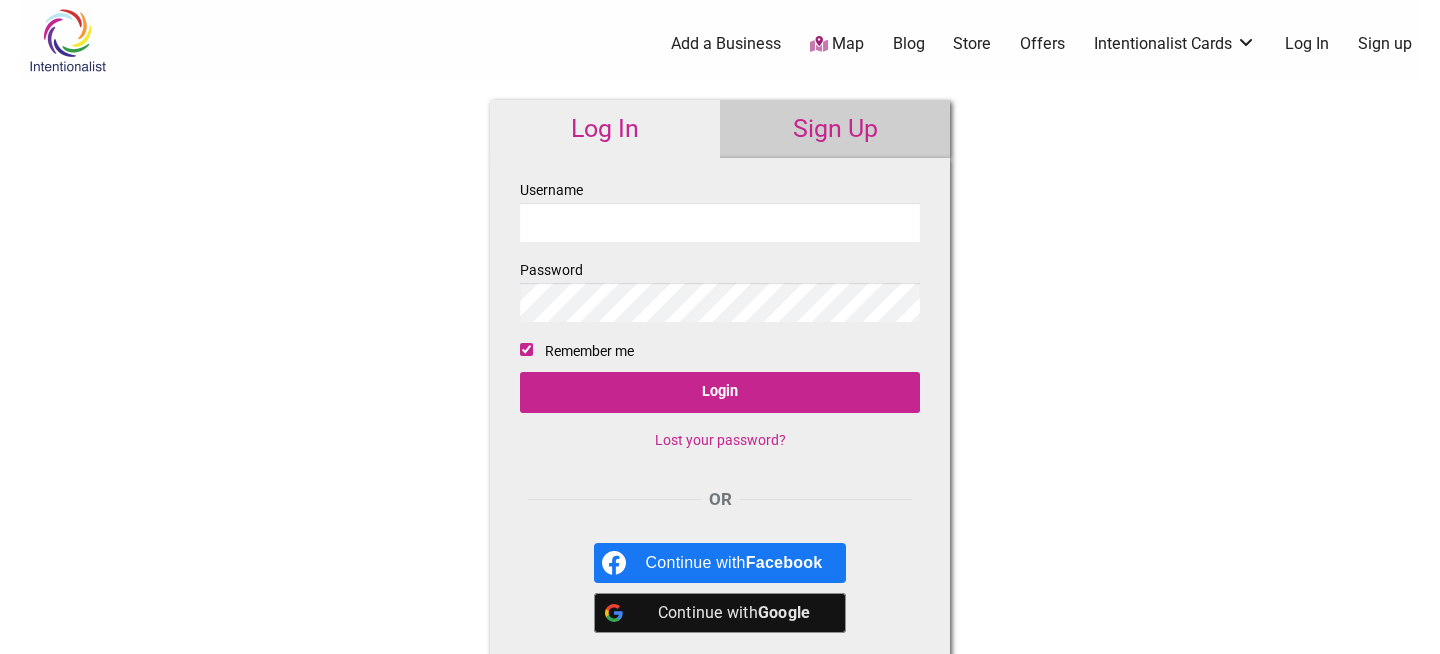click on "Username" at bounding box center (720, 222) 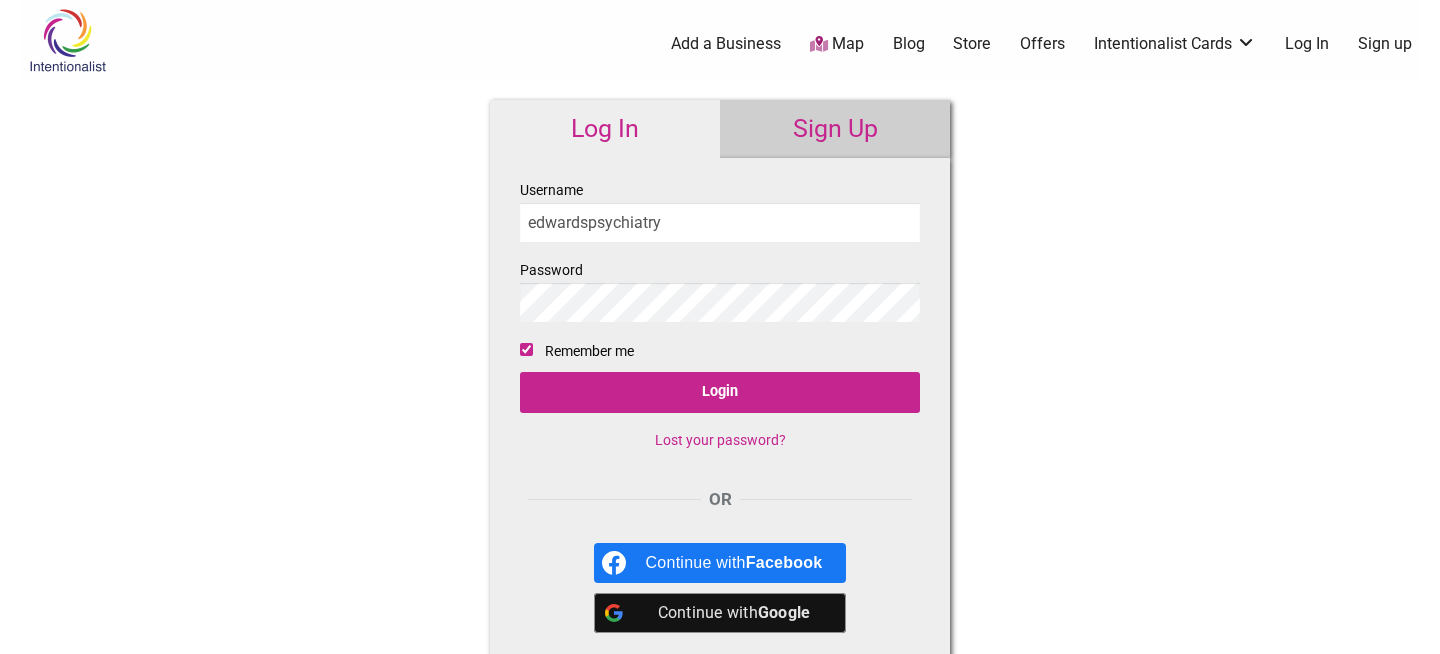 type on "edwardspsychiatry" 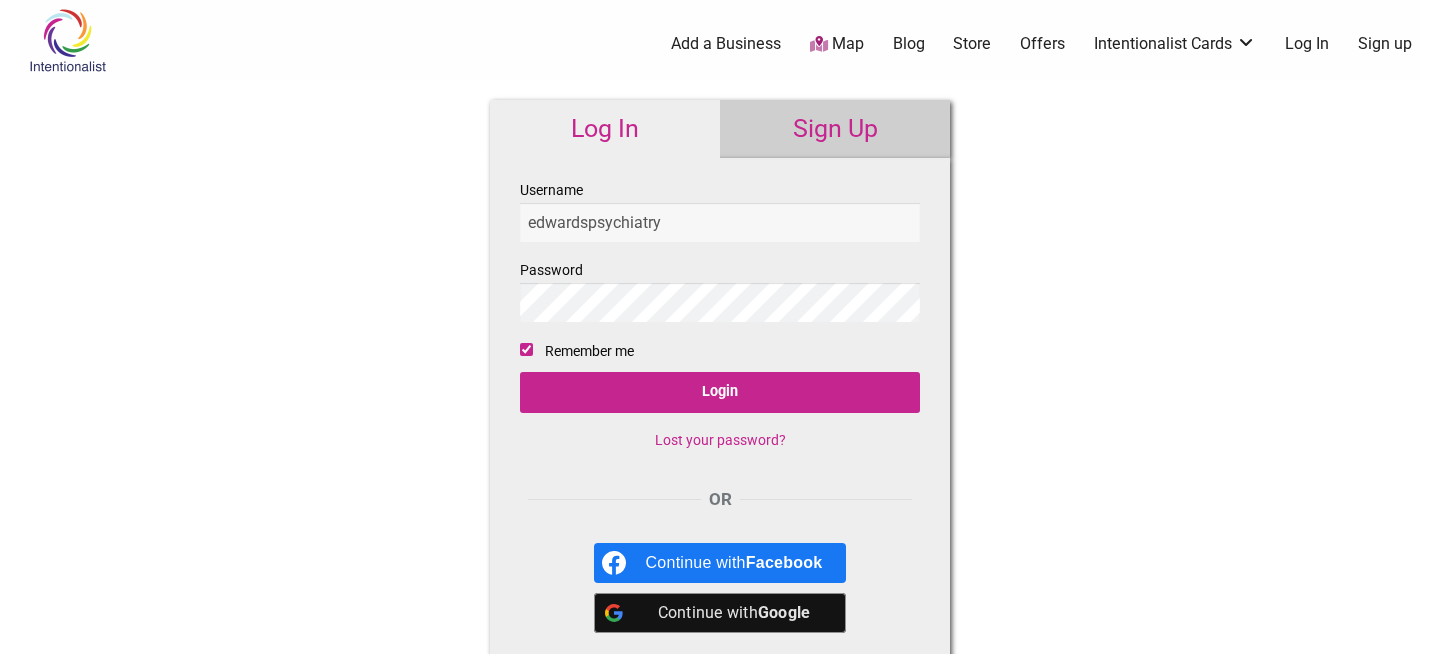 click on "Login" at bounding box center [720, 392] 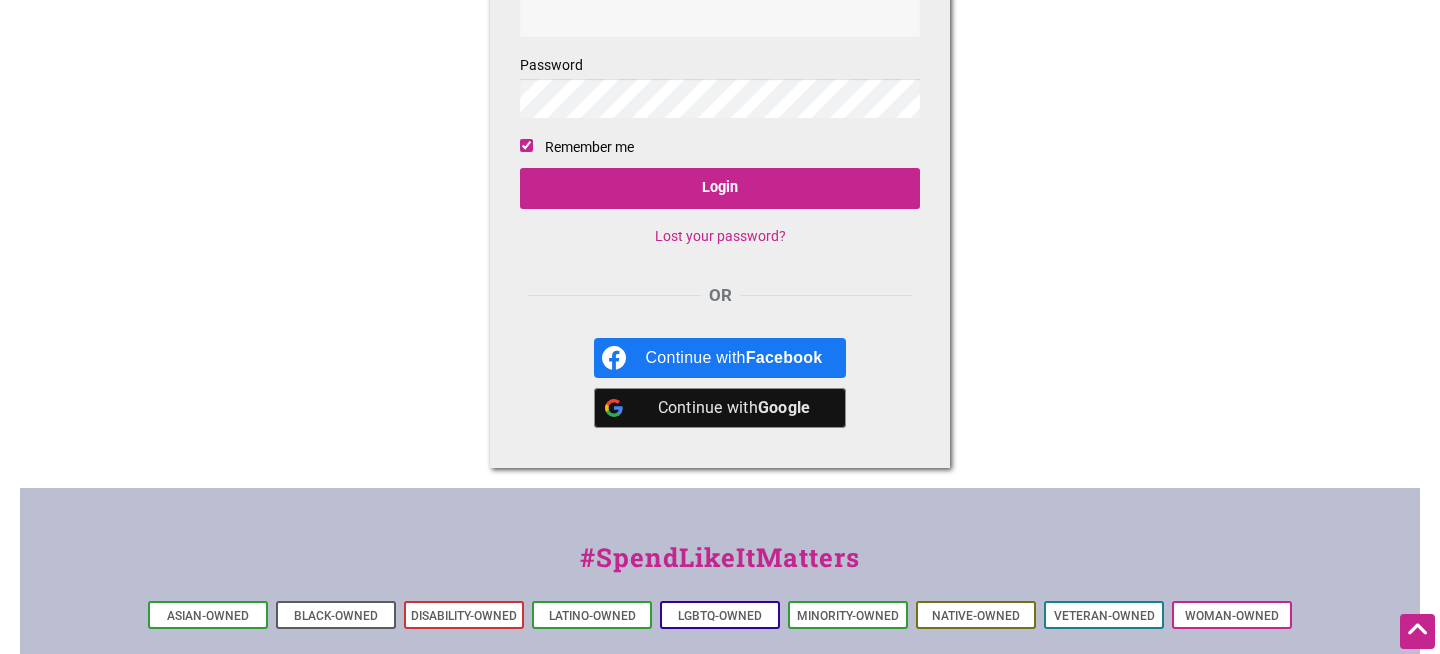 scroll, scrollTop: 0, scrollLeft: 0, axis: both 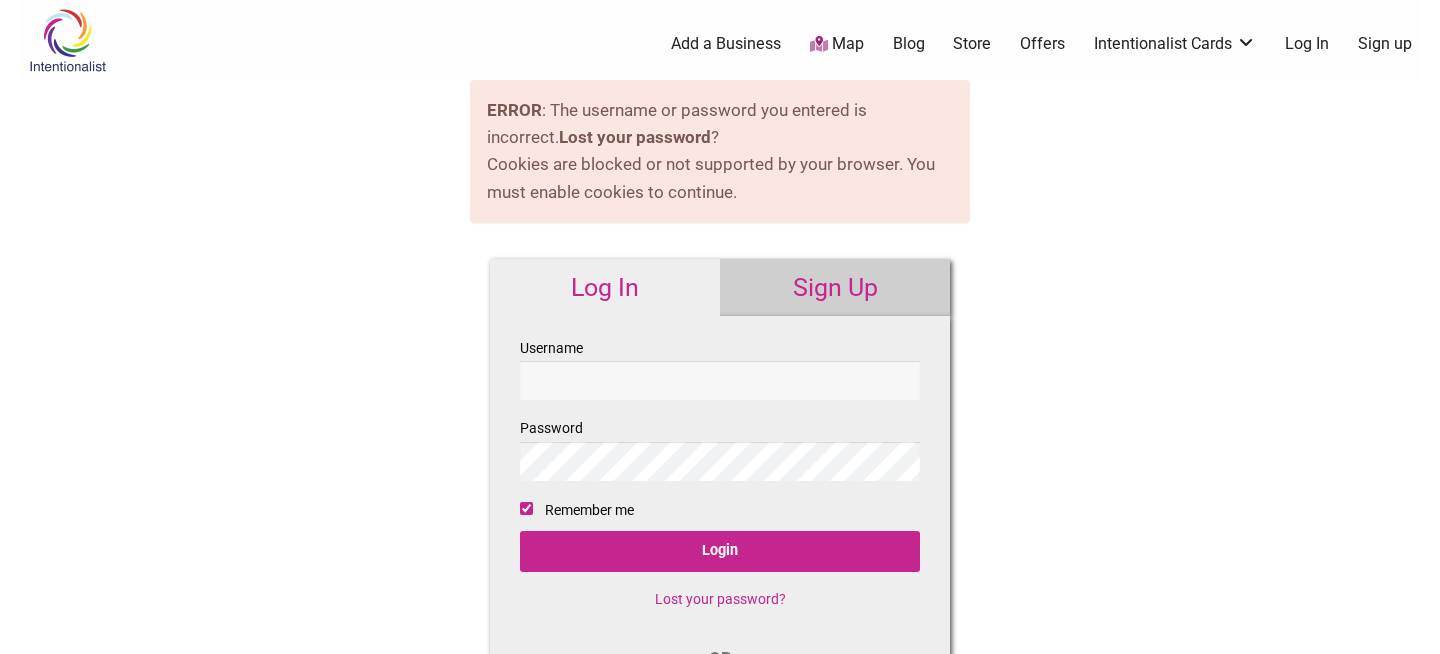 click on "Sign up" at bounding box center [1385, 44] 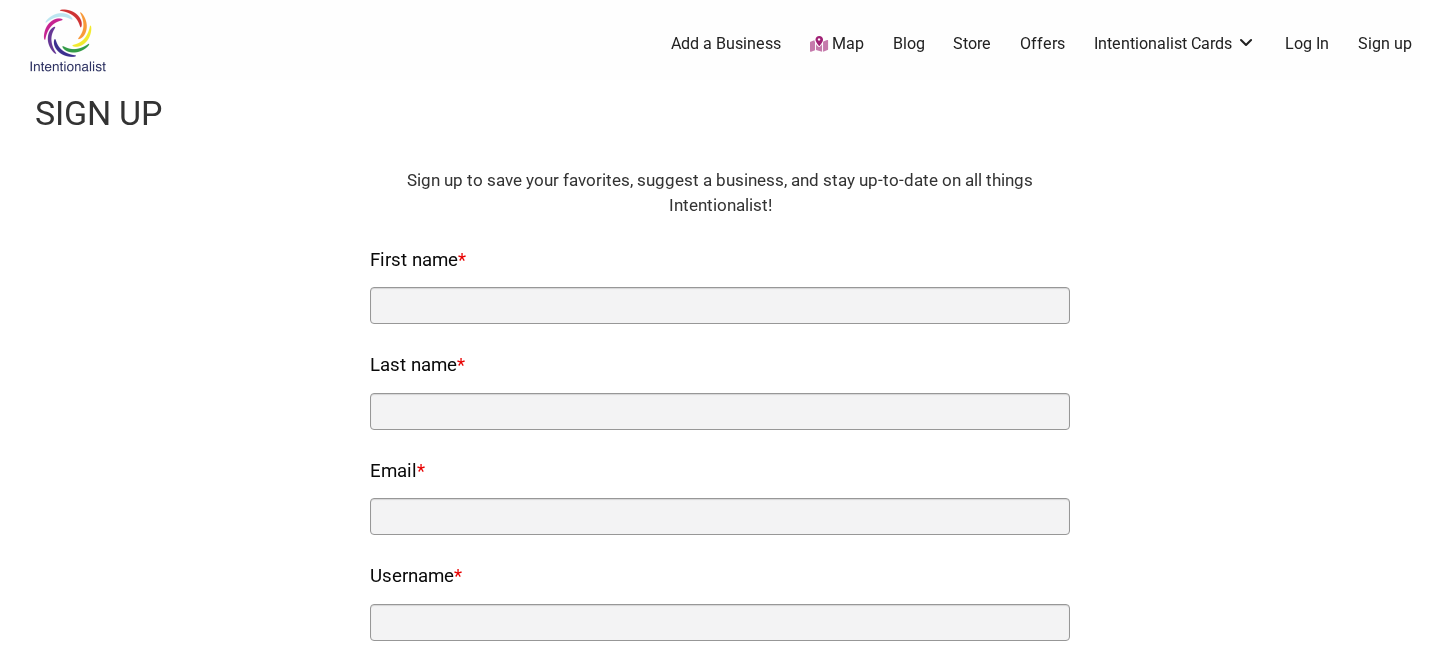 scroll, scrollTop: 0, scrollLeft: 0, axis: both 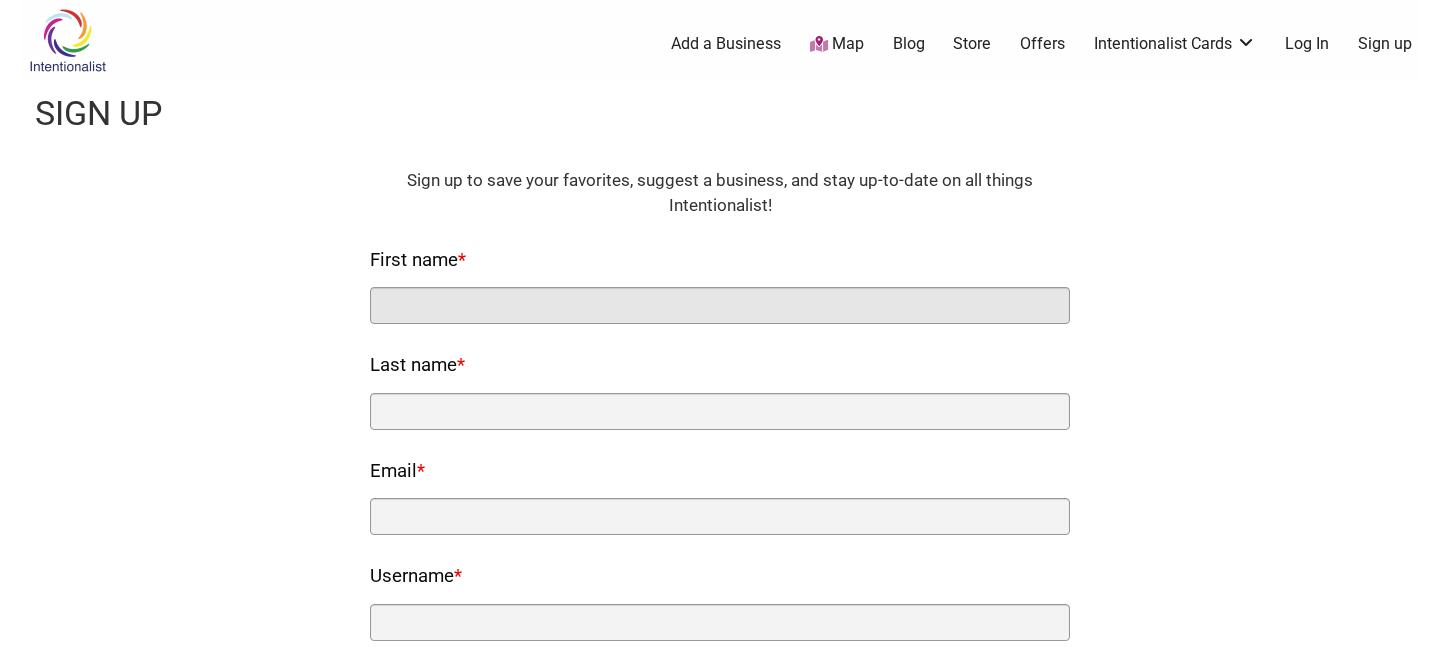 click on "First name  *" at bounding box center [720, 305] 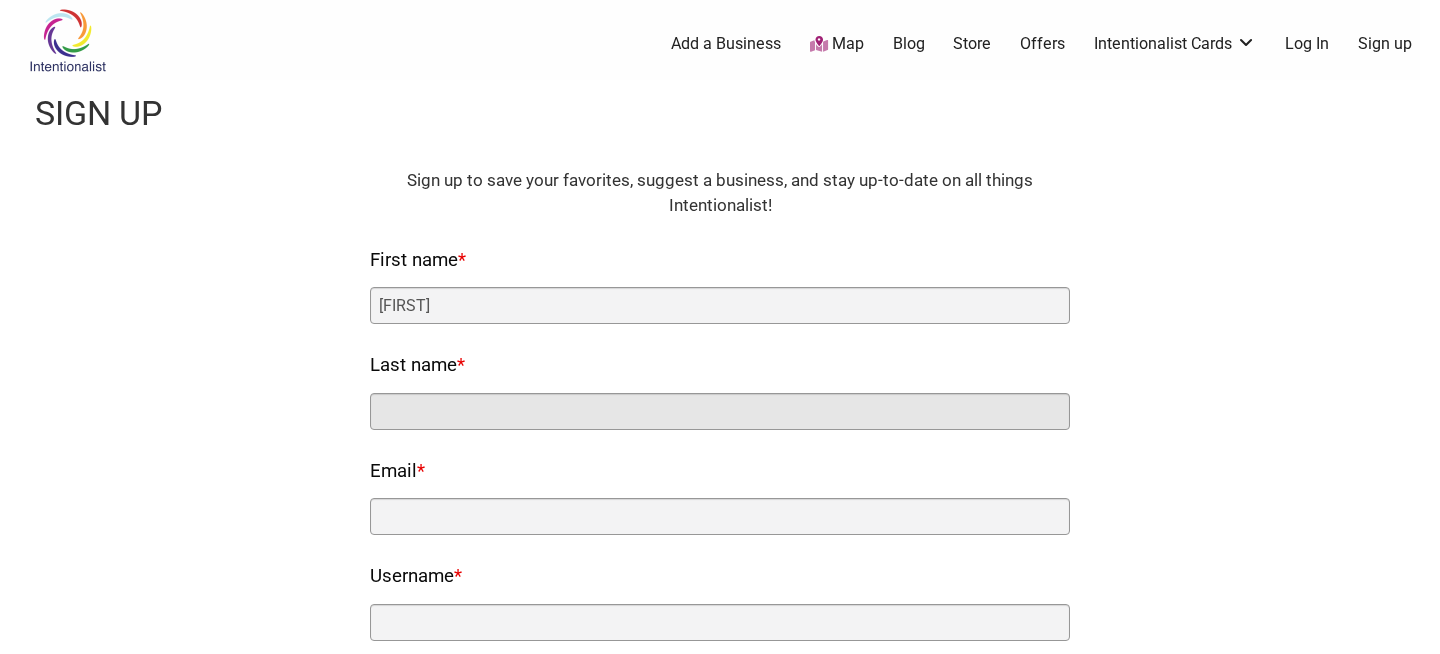 type on "[LAST]" 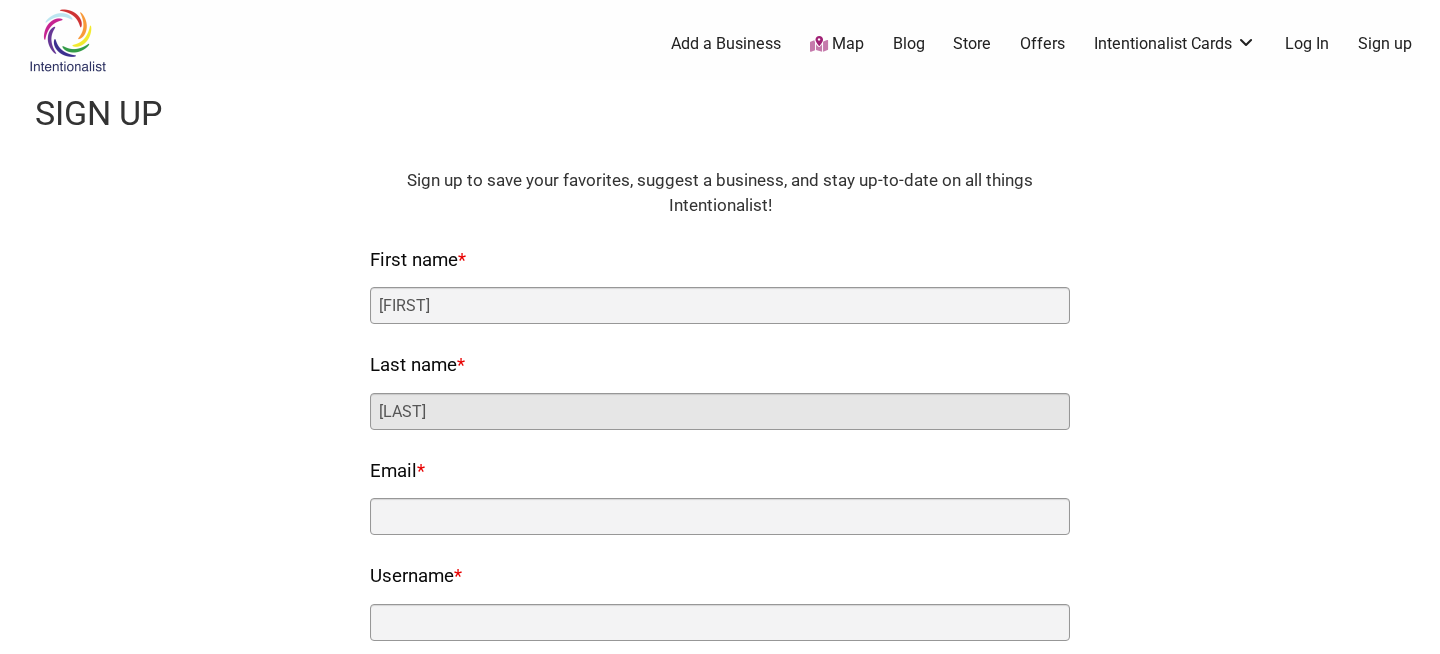type on "[EMAIL]" 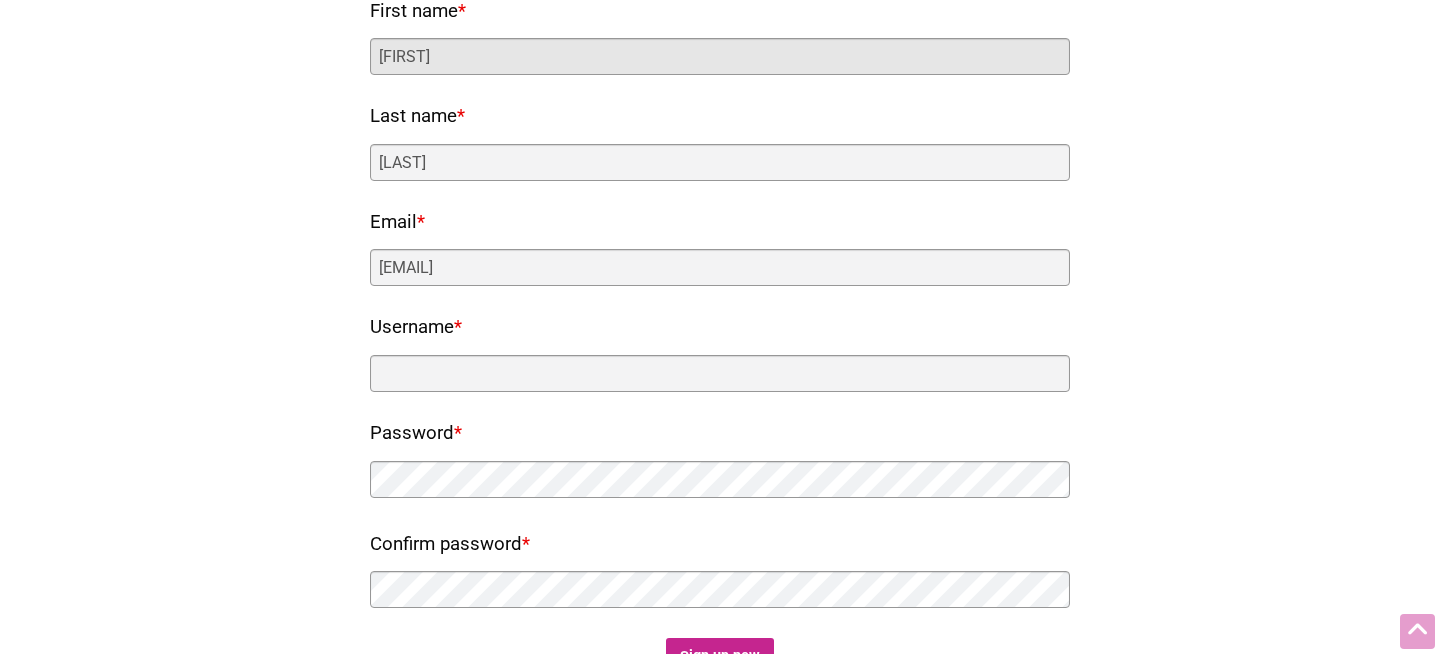 scroll, scrollTop: 270, scrollLeft: 0, axis: vertical 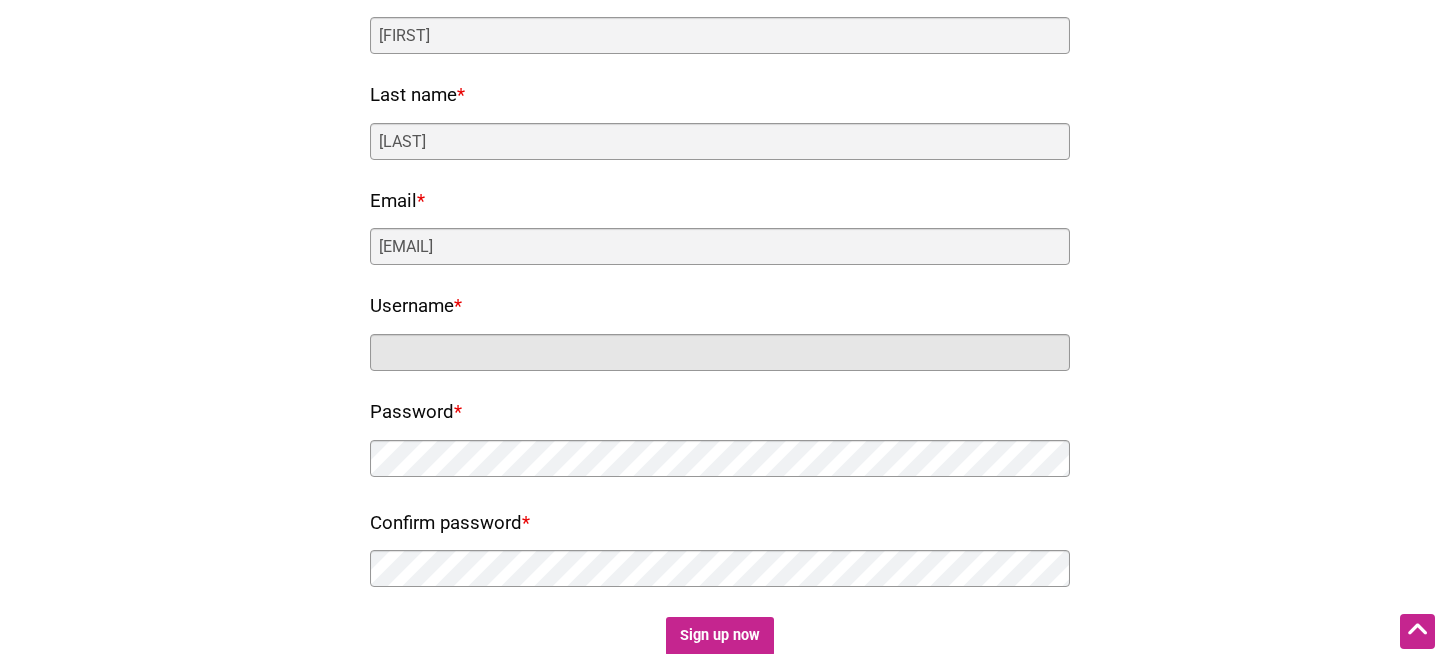 click on "Username  *" at bounding box center (720, 352) 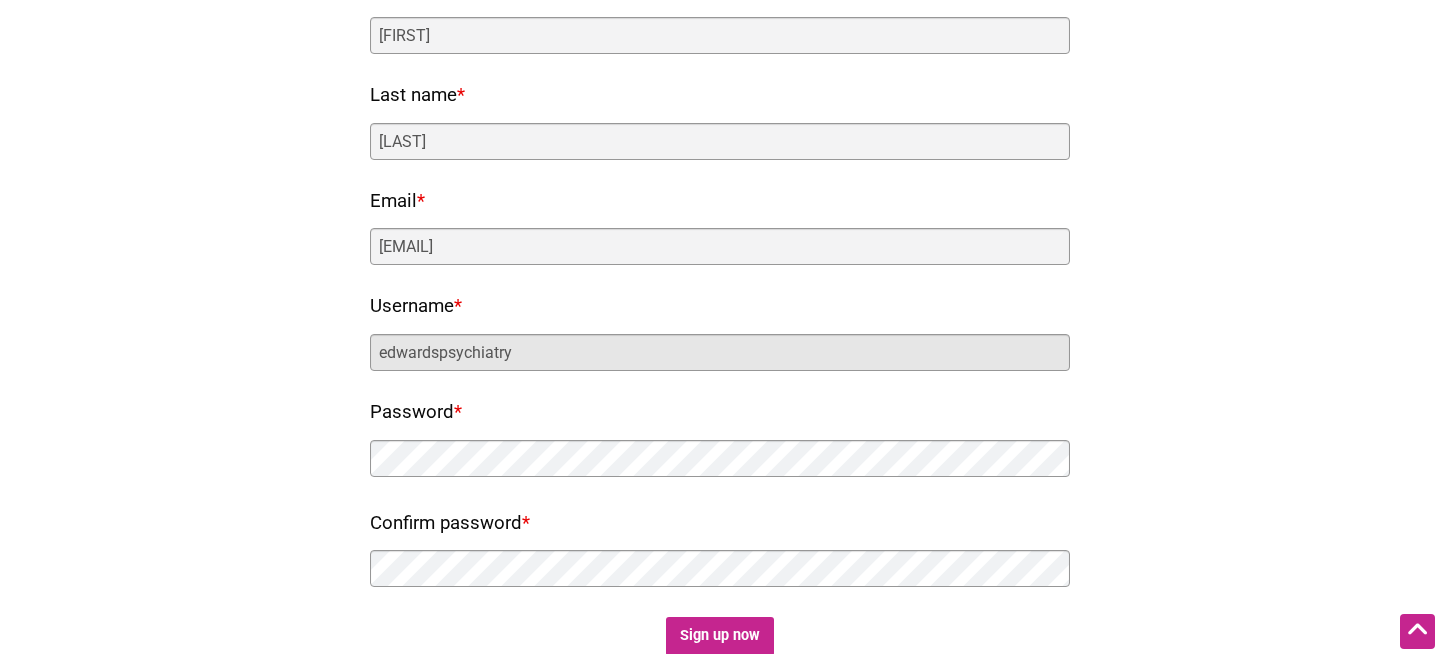 type on "edwardspsychiatry" 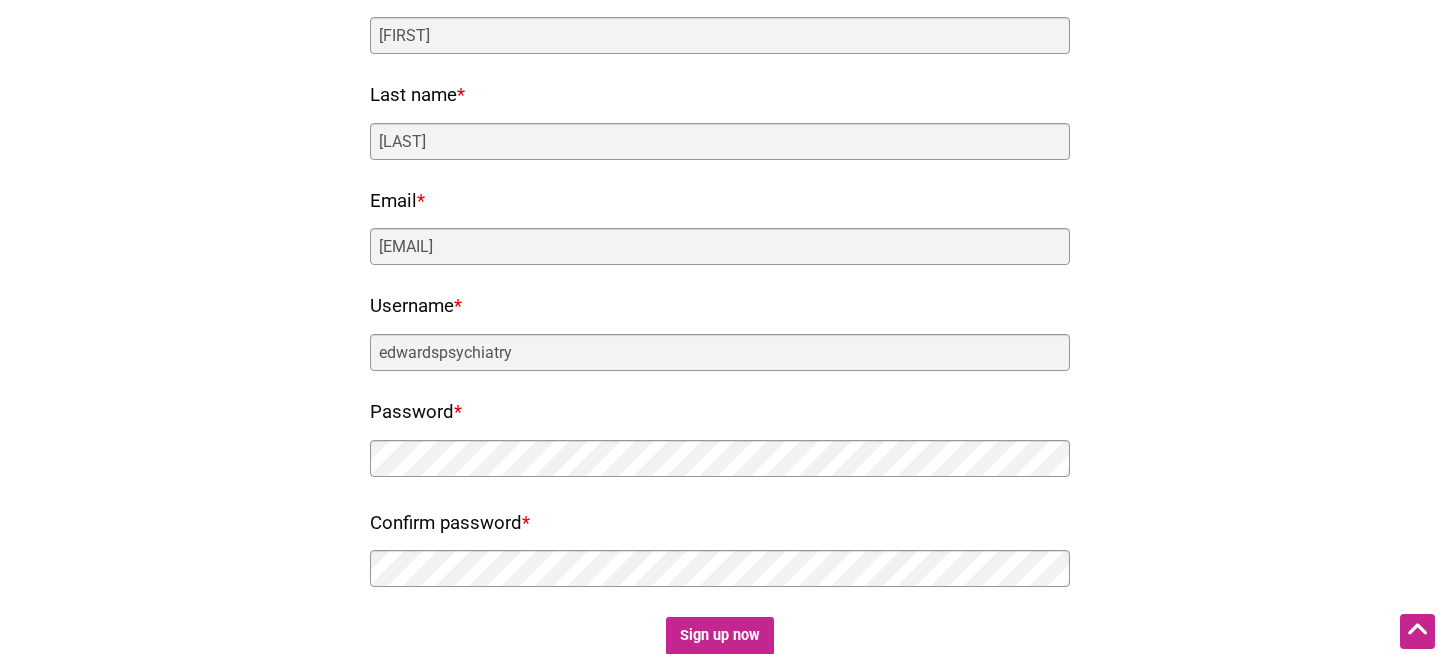 scroll, scrollTop: 351, scrollLeft: 0, axis: vertical 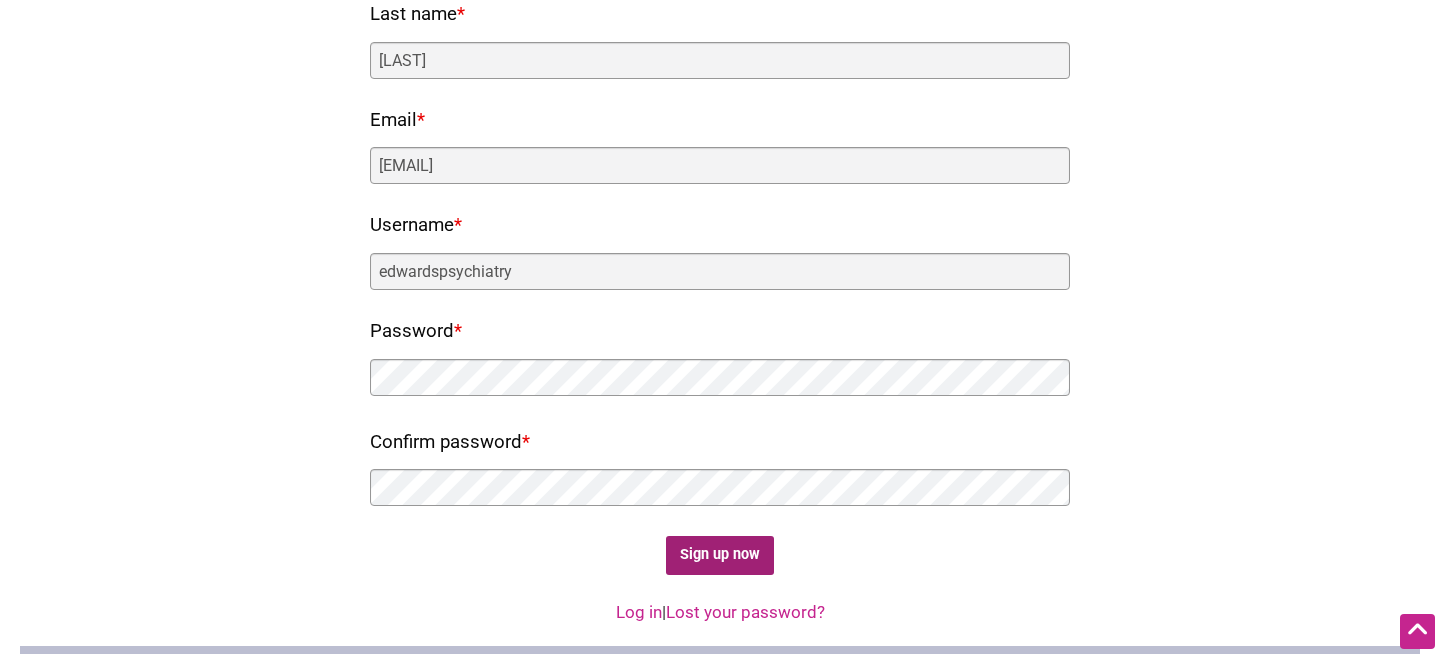 click on "Sign up now" at bounding box center (720, 555) 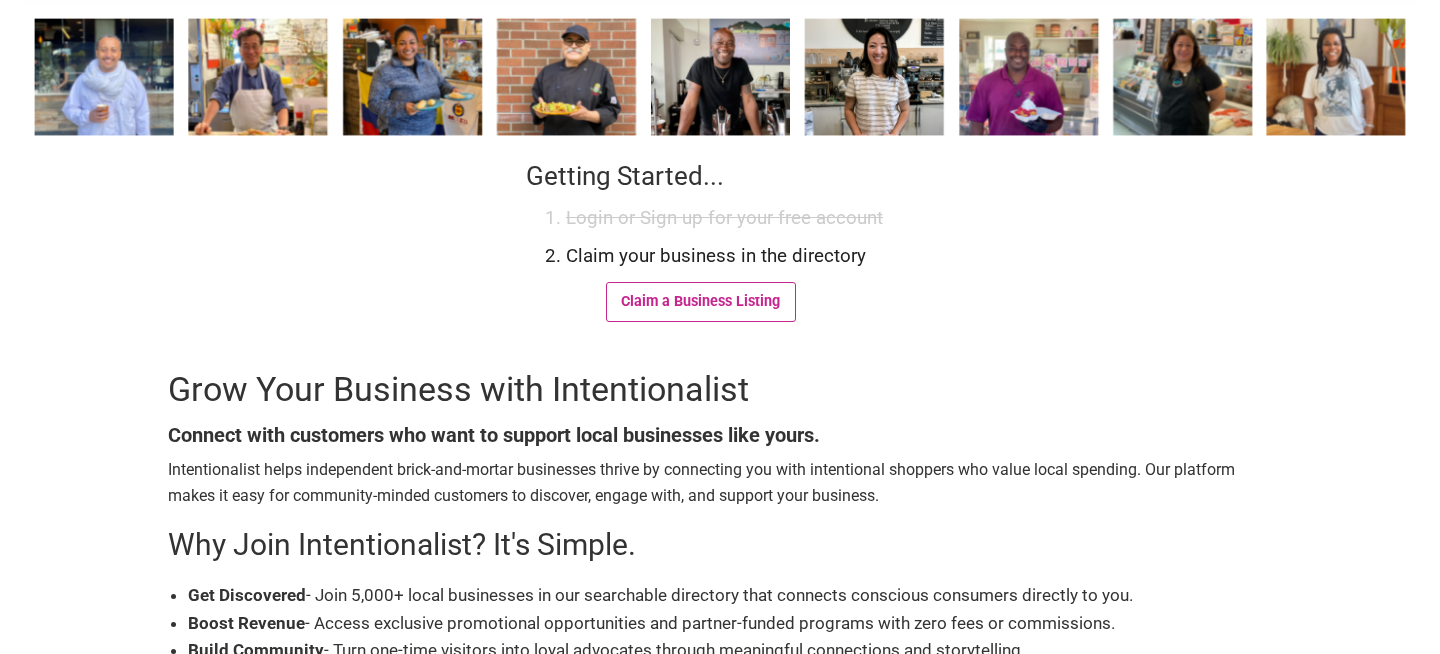 scroll, scrollTop: 88, scrollLeft: 0, axis: vertical 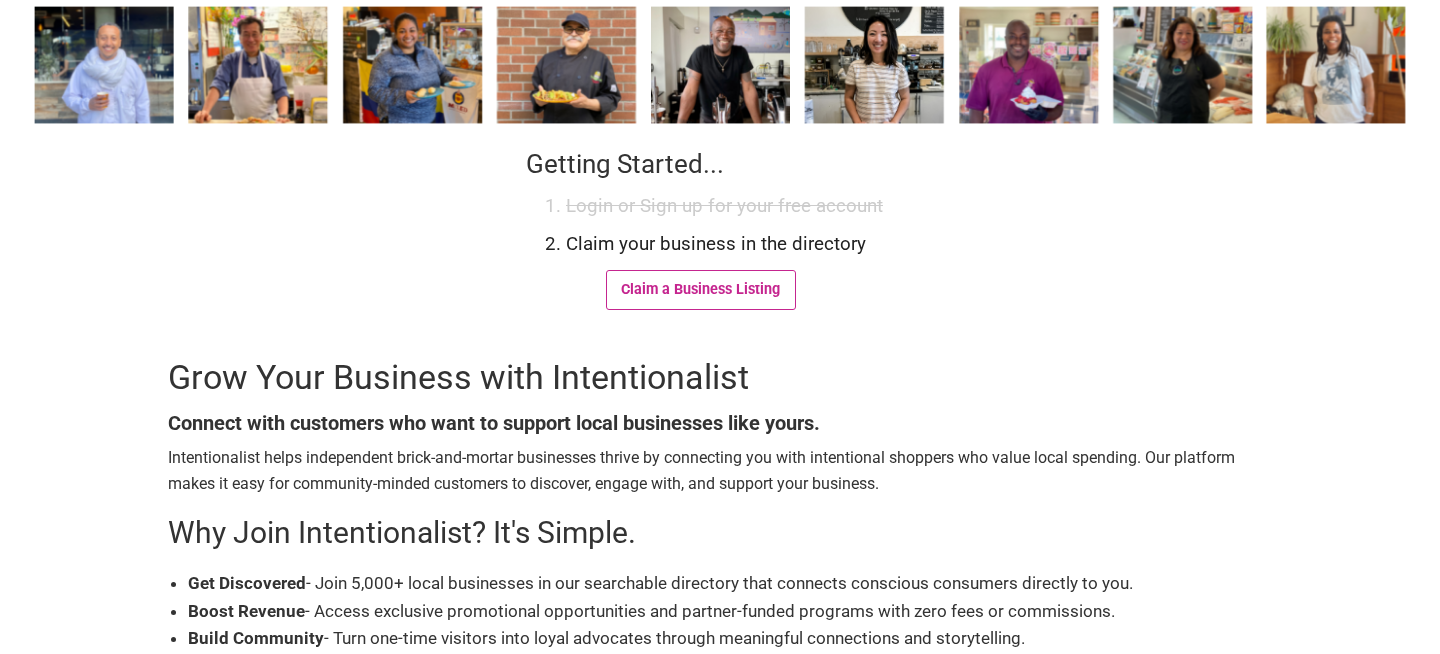 click on "Grow Your Business with Intentionalist" at bounding box center (720, 378) 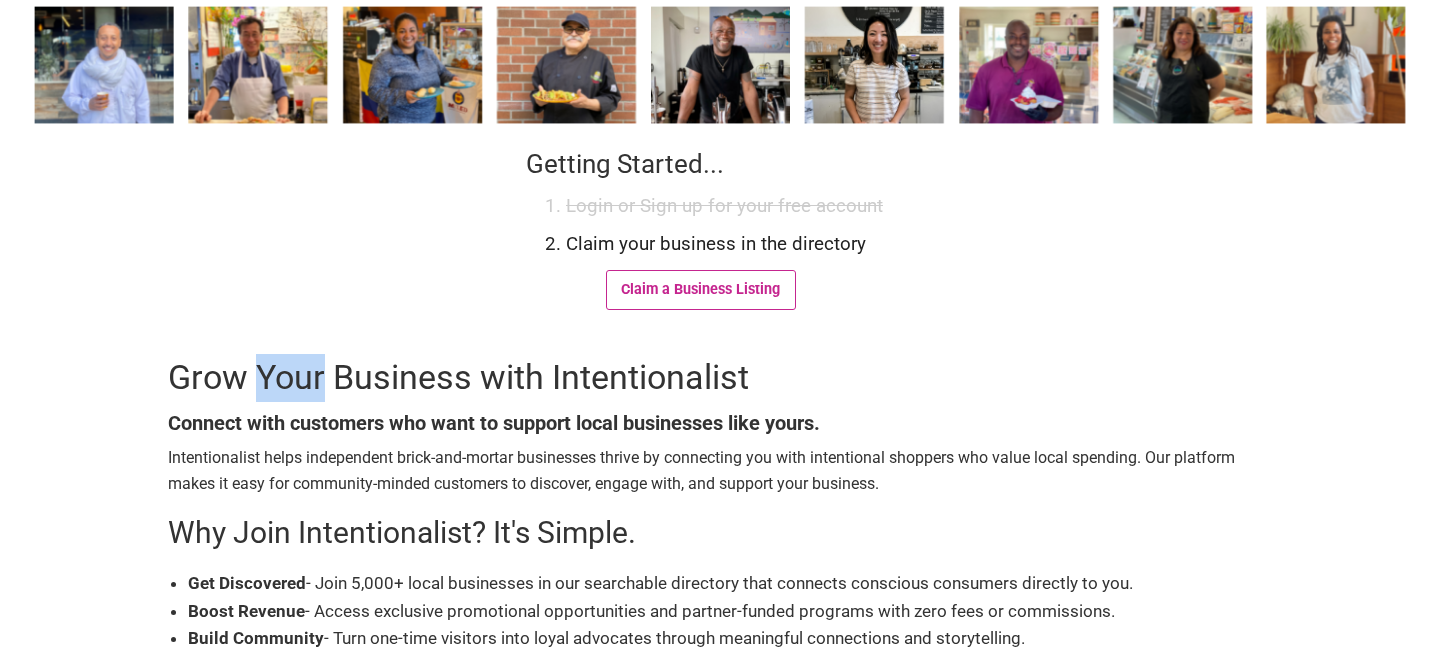 click on "Grow Your Business with Intentionalist" at bounding box center (720, 378) 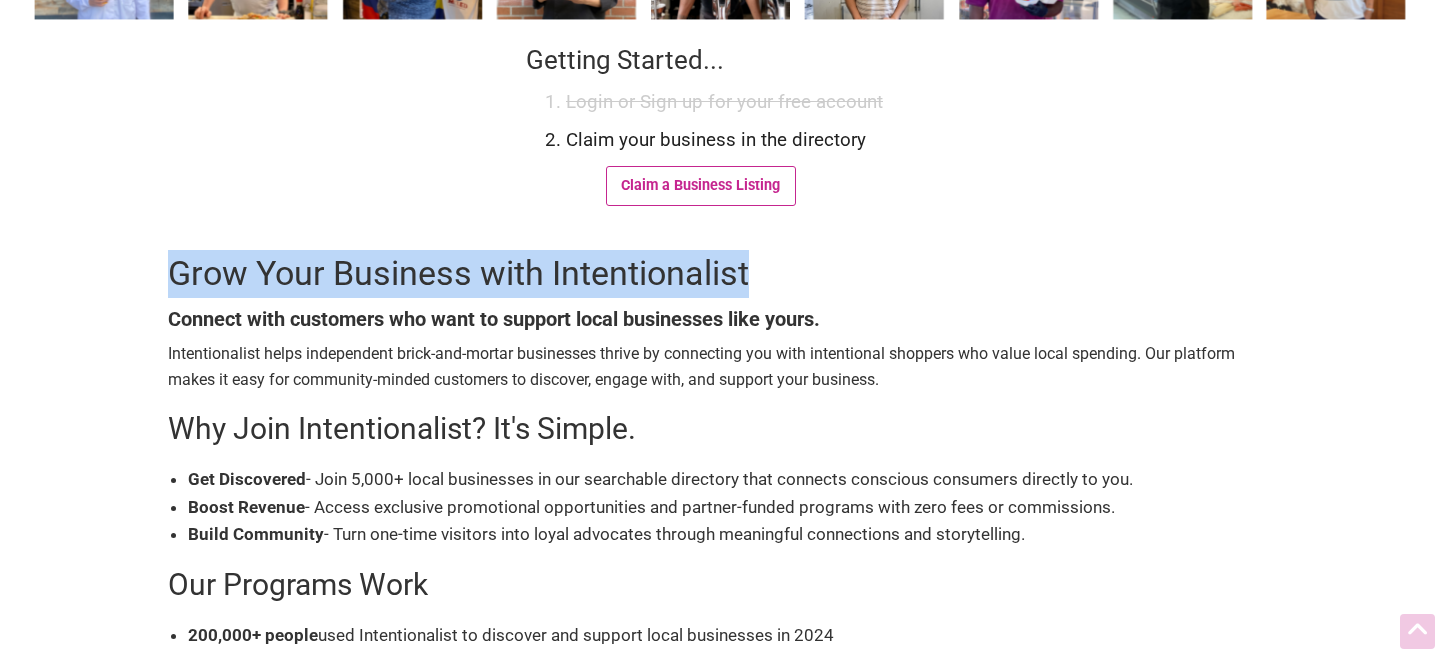 scroll, scrollTop: 214, scrollLeft: 0, axis: vertical 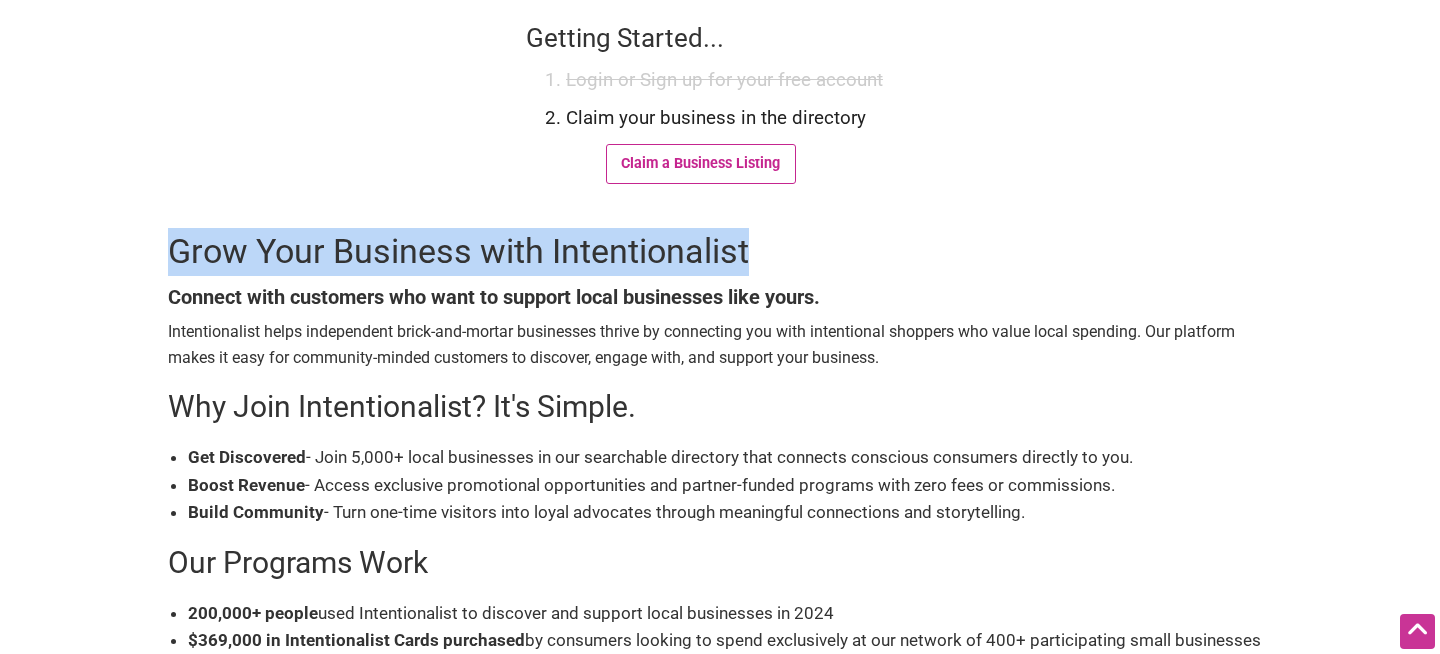 click on "Intentionalist helps independent brick-and-mortar businesses thrive by connecting you with intentional shoppers who value local spending. Our platform makes it easy for community-minded customers to discover, engage with, and support
your business." at bounding box center [720, 344] 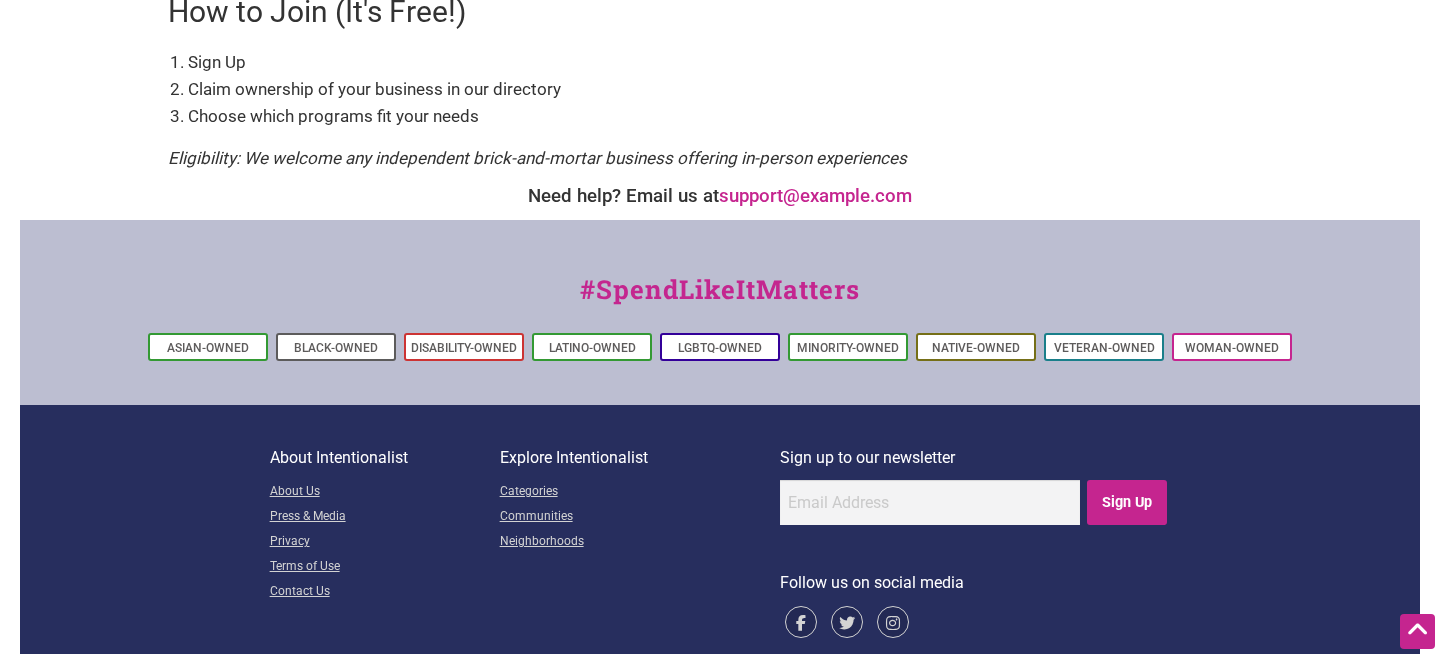 scroll, scrollTop: 0, scrollLeft: 0, axis: both 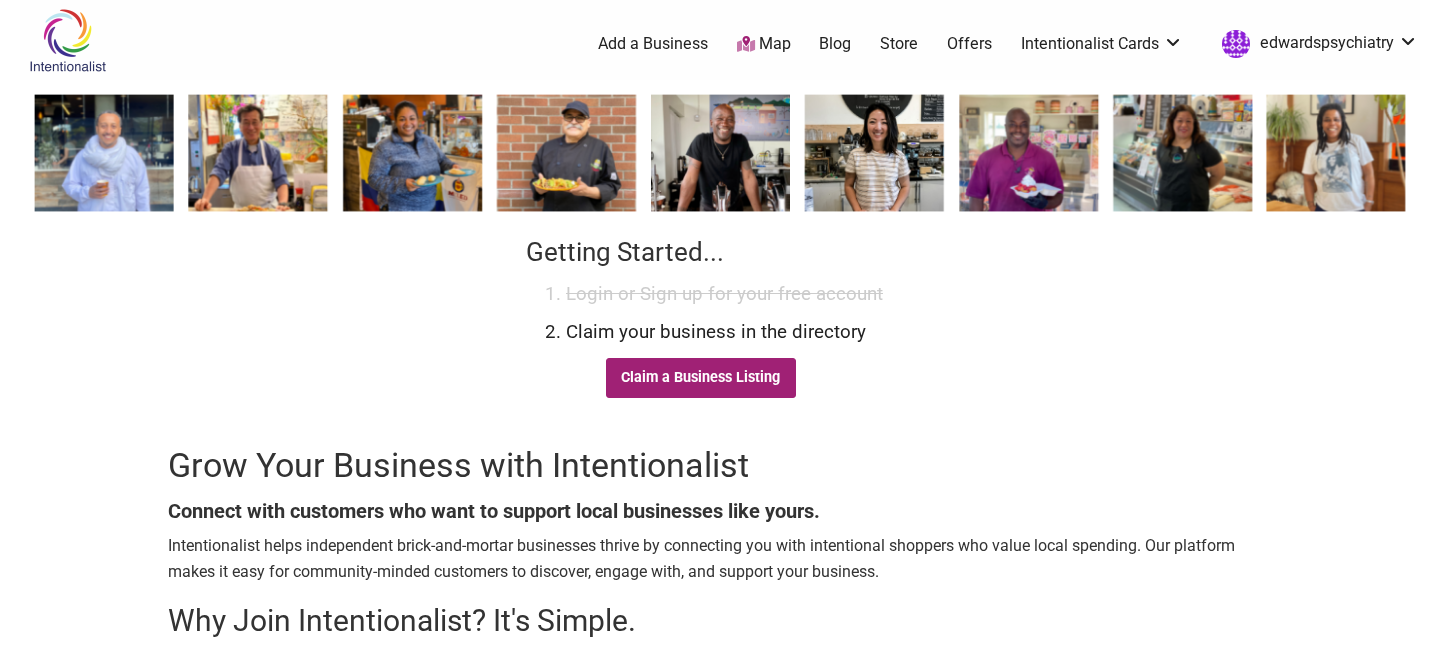 click on "Claim a Business Listing" at bounding box center [701, 378] 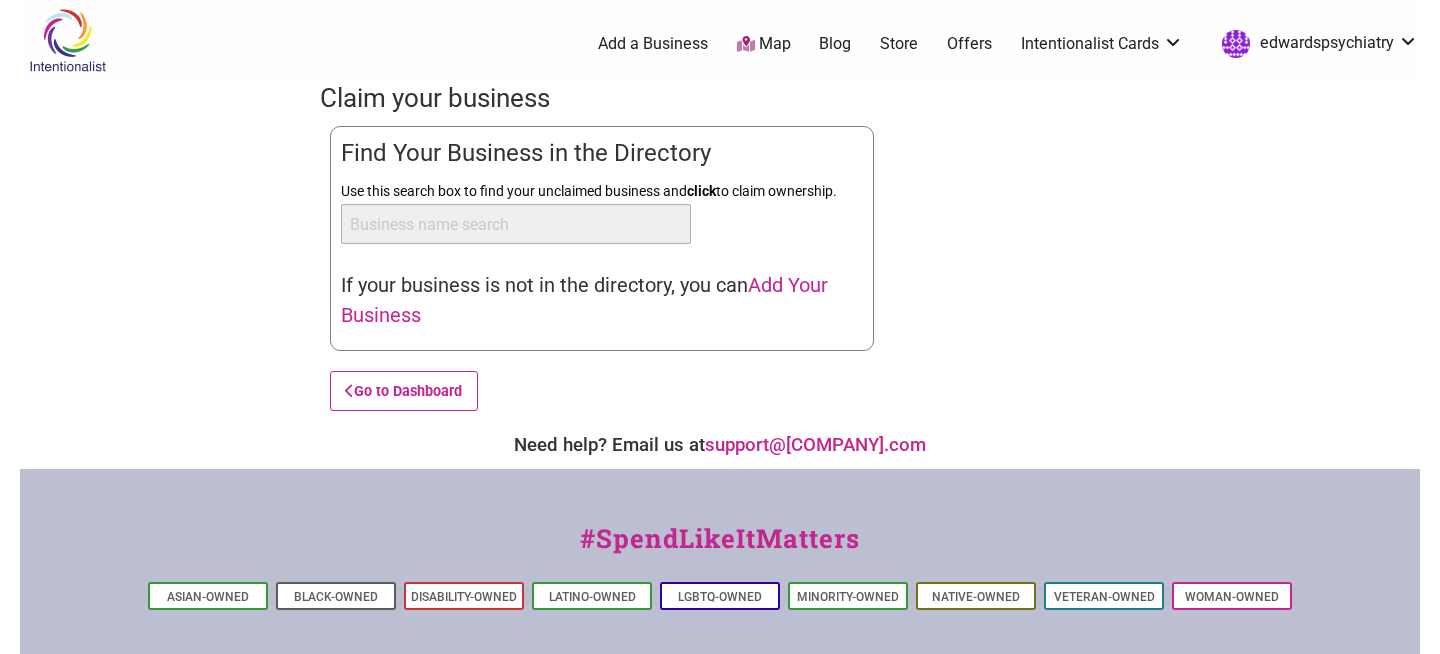 scroll, scrollTop: 0, scrollLeft: 0, axis: both 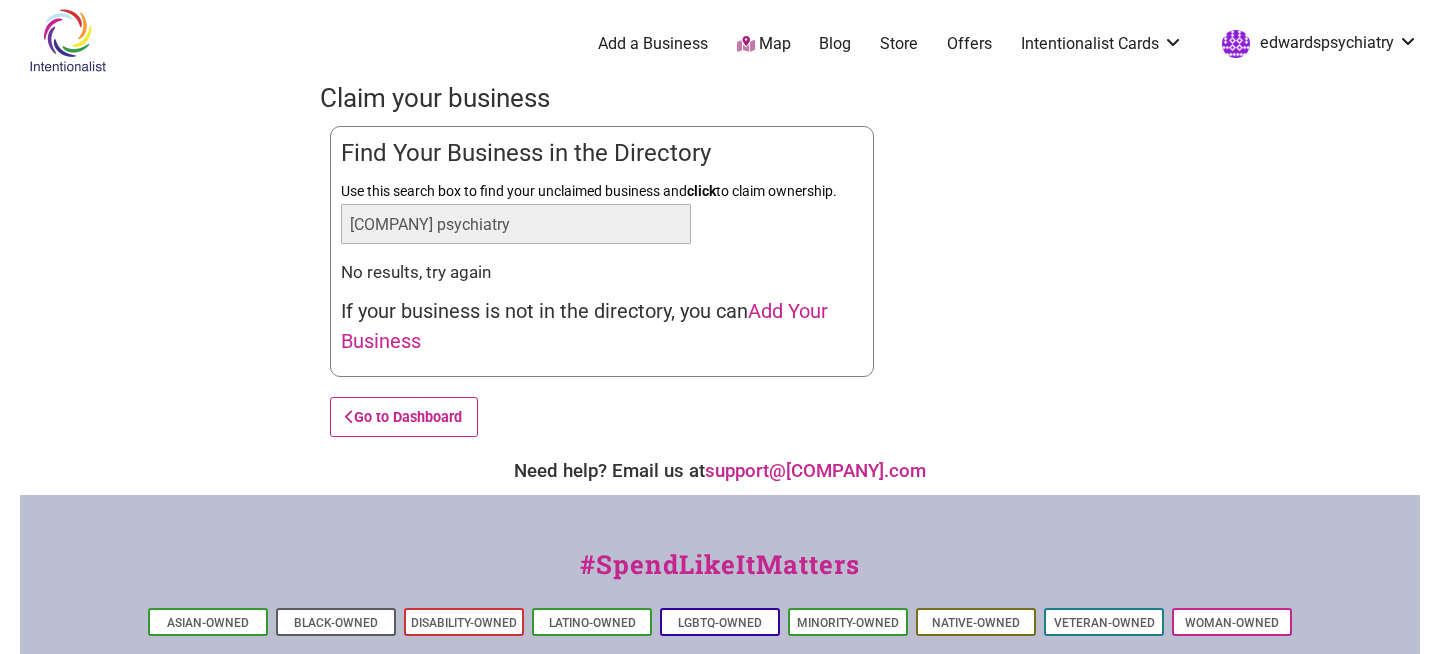 drag, startPoint x: 511, startPoint y: 232, endPoint x: 230, endPoint y: 232, distance: 281 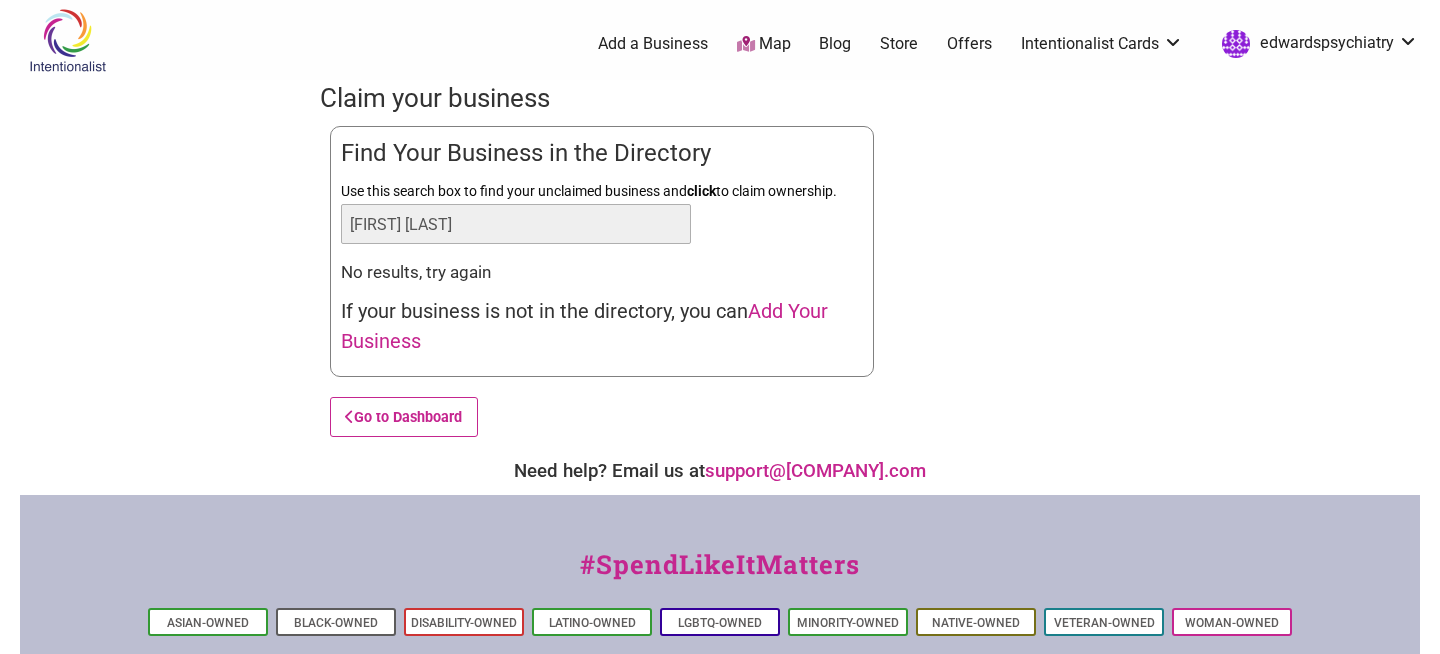 type on "[FIRST] [LAST]" 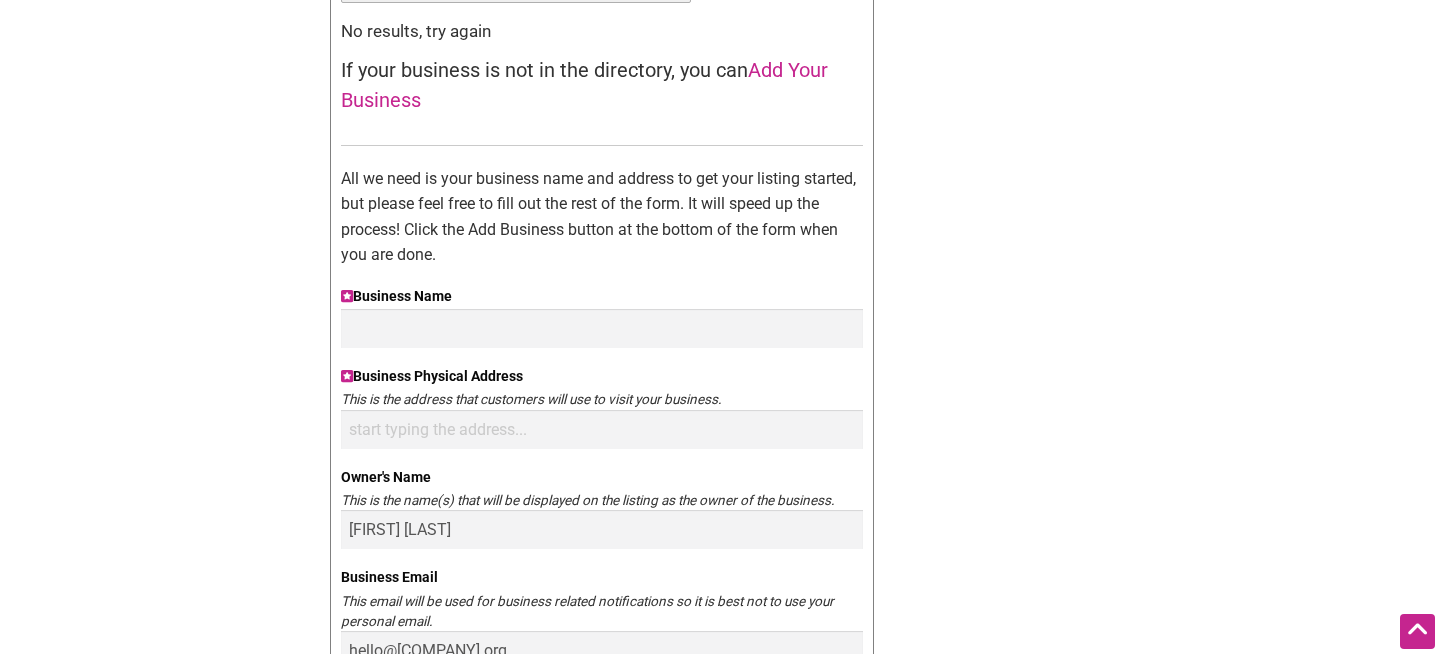 scroll, scrollTop: 242, scrollLeft: 0, axis: vertical 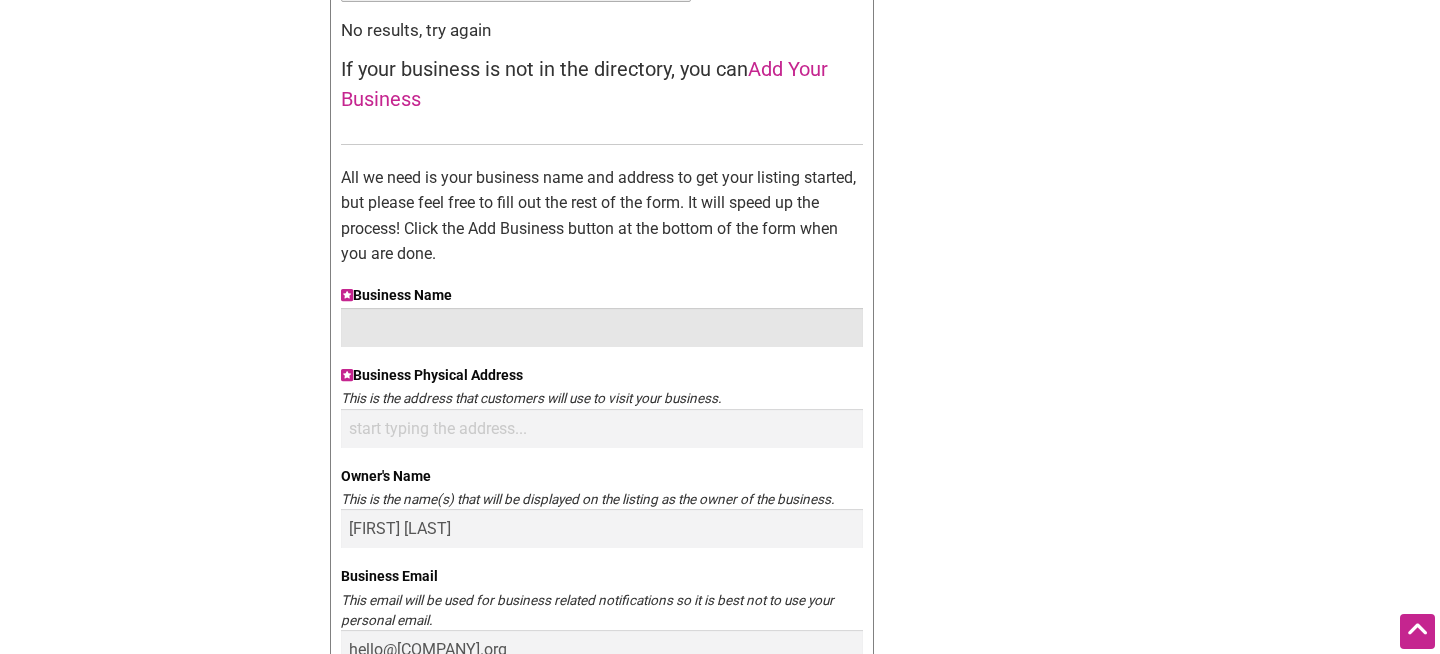 click on "Business Name" at bounding box center (602, 327) 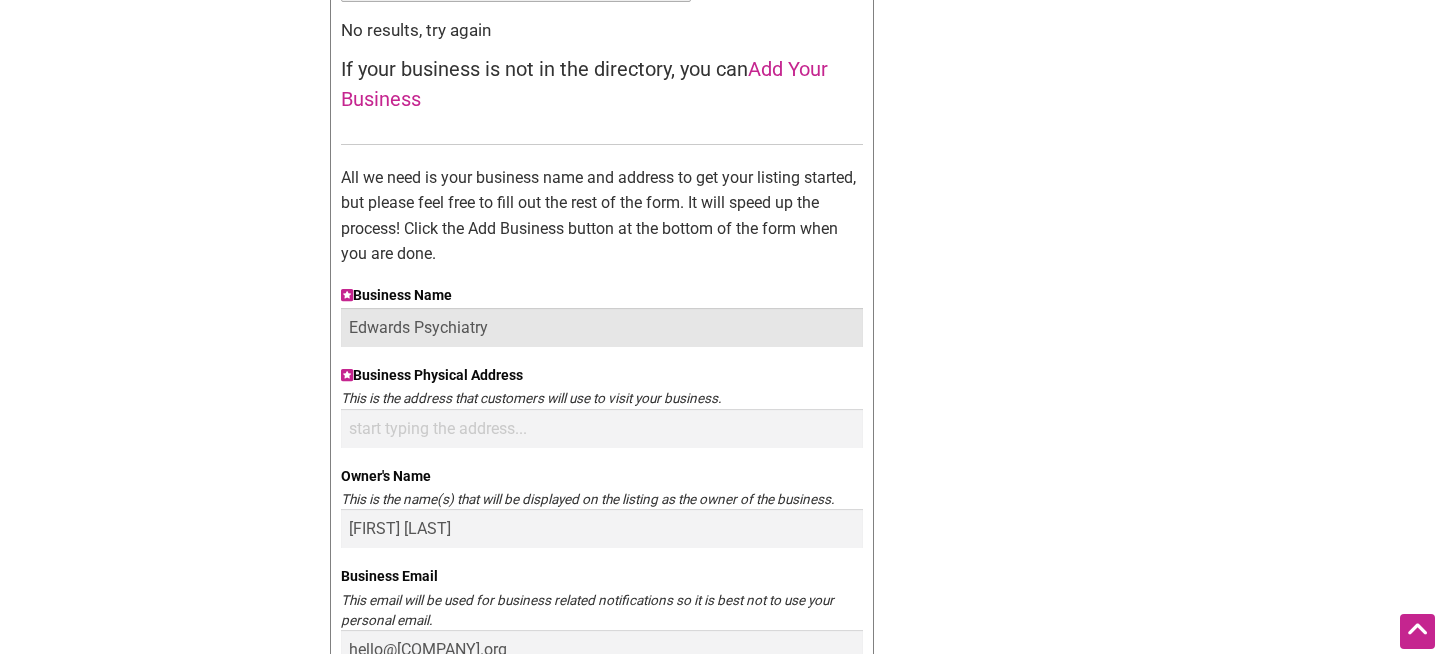 type on "Edwards Psychiatry" 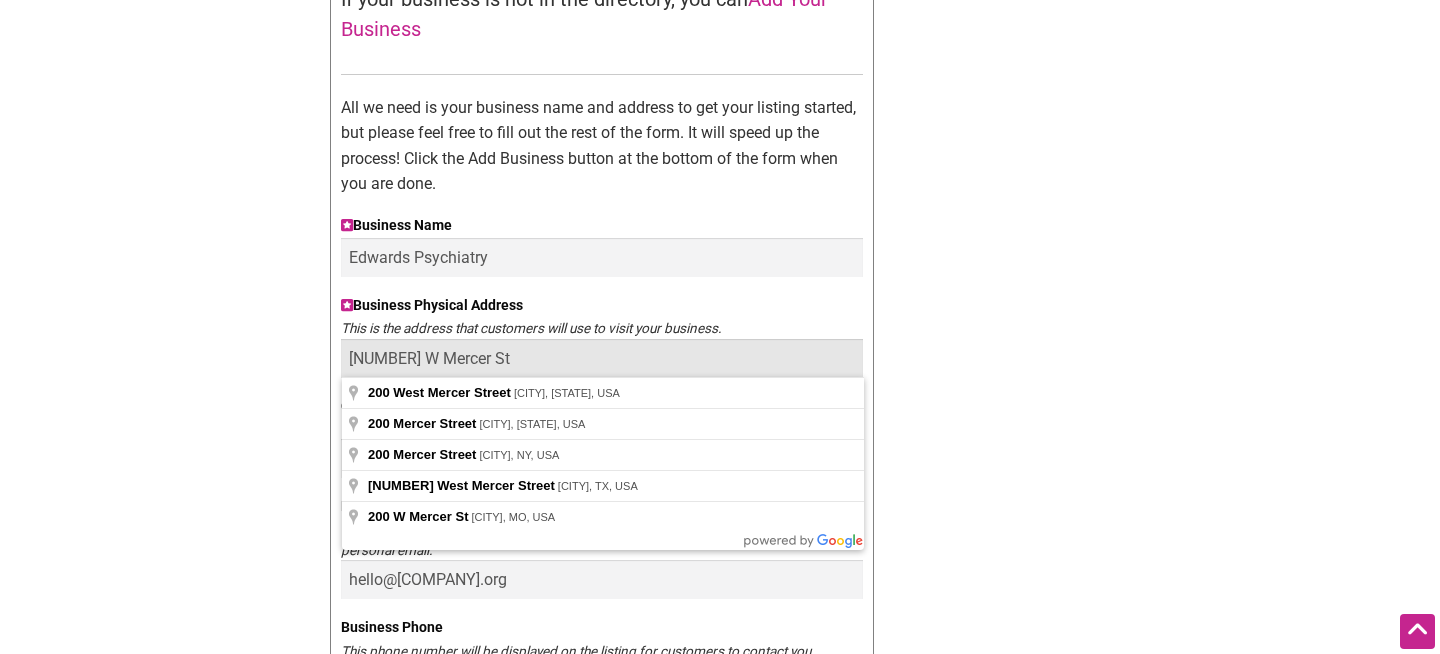 scroll, scrollTop: 332, scrollLeft: 0, axis: vertical 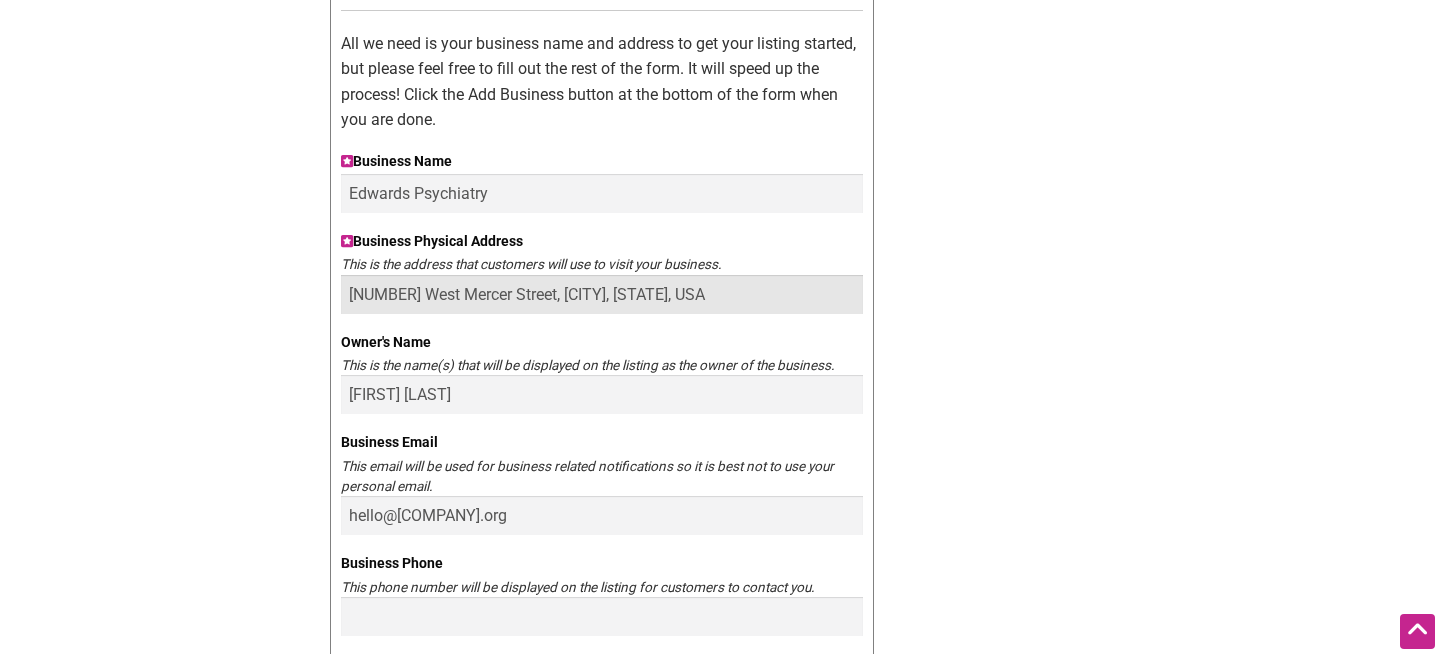 click on "200 West Mercer Street, Seattle, WA, USA" at bounding box center (602, 294) 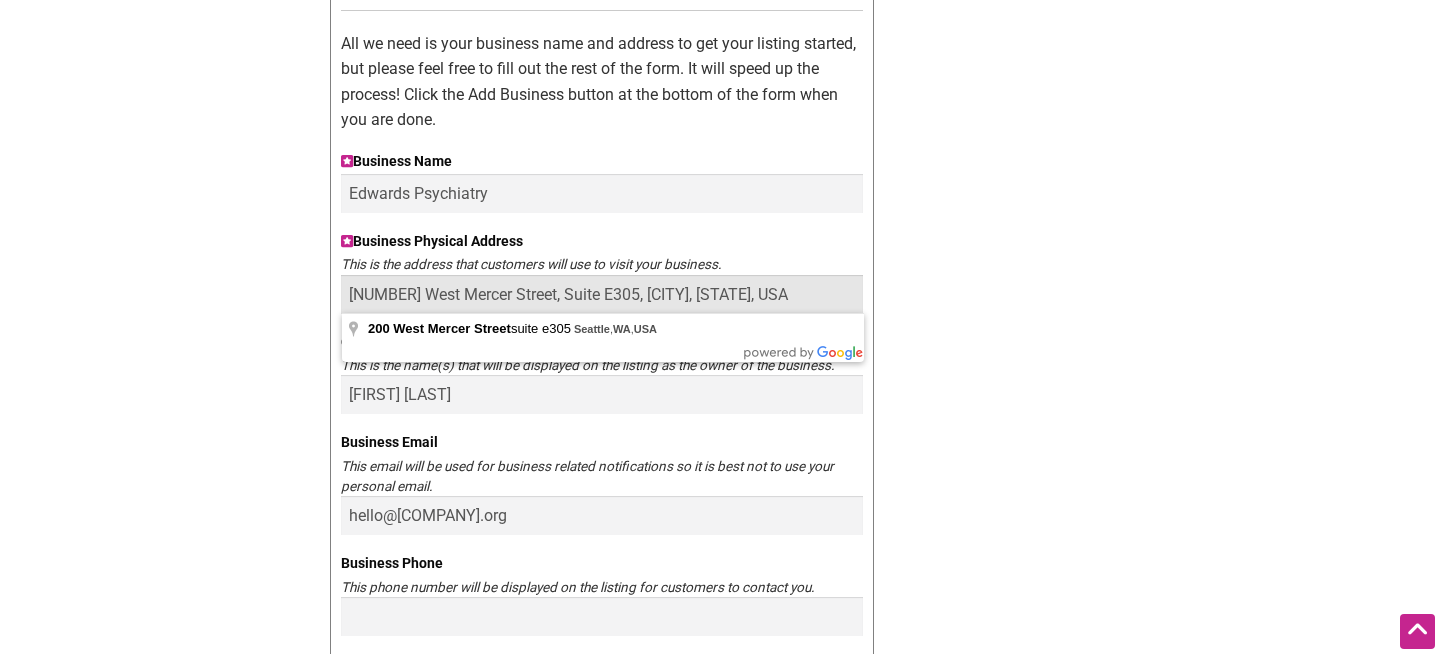 type on "200 West Mercer Street, Suite E305, Seattle, WA, USA" 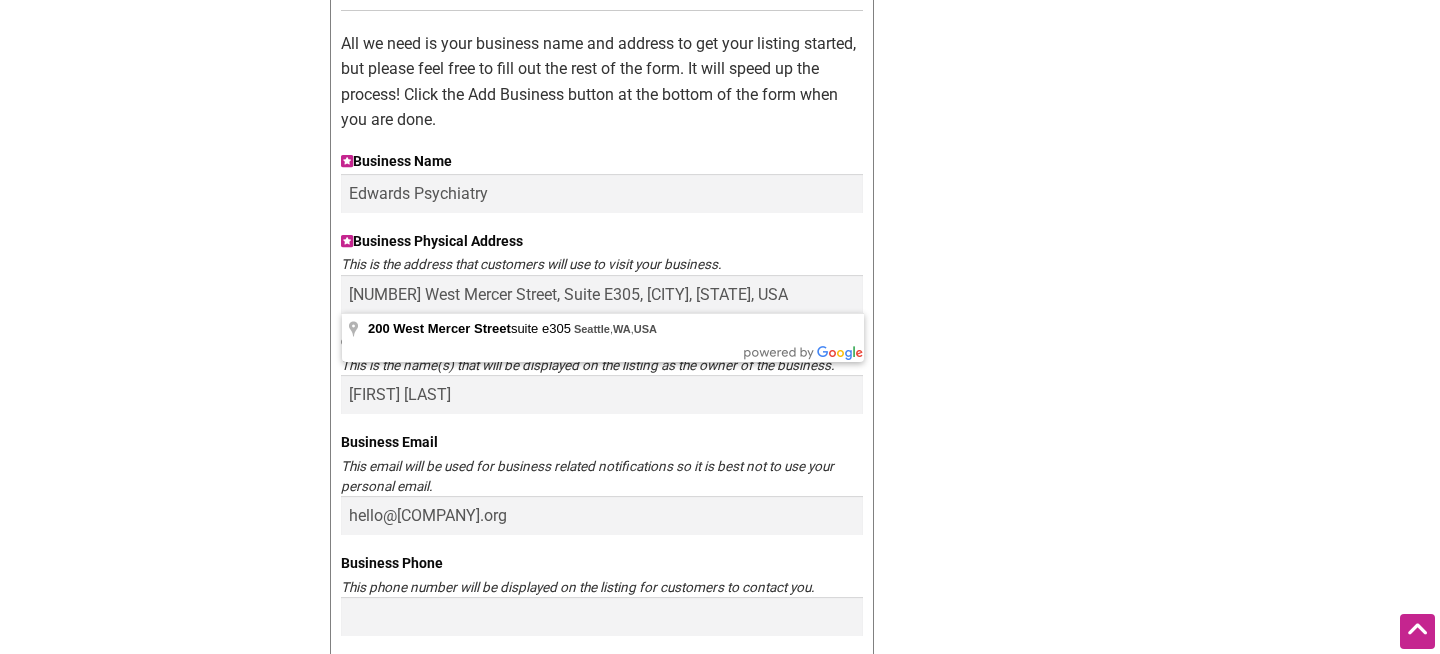 click on "Claim your business
You are currently the owner of:
Updating...
Find Your Business in the Directory
Use this search box to find your unclaimed business and  click  to
claim
ownership.
domenique edwards
No results, try again
If your business is not in the directory, you can
Add Your Business
All we need is your business name and address to get your listing started,
but please feel free to fill out the rest of the form. It will speed up the process!
Click the Add Business button at the bottom of the form when you are done.
Business Name" at bounding box center (720, 474) 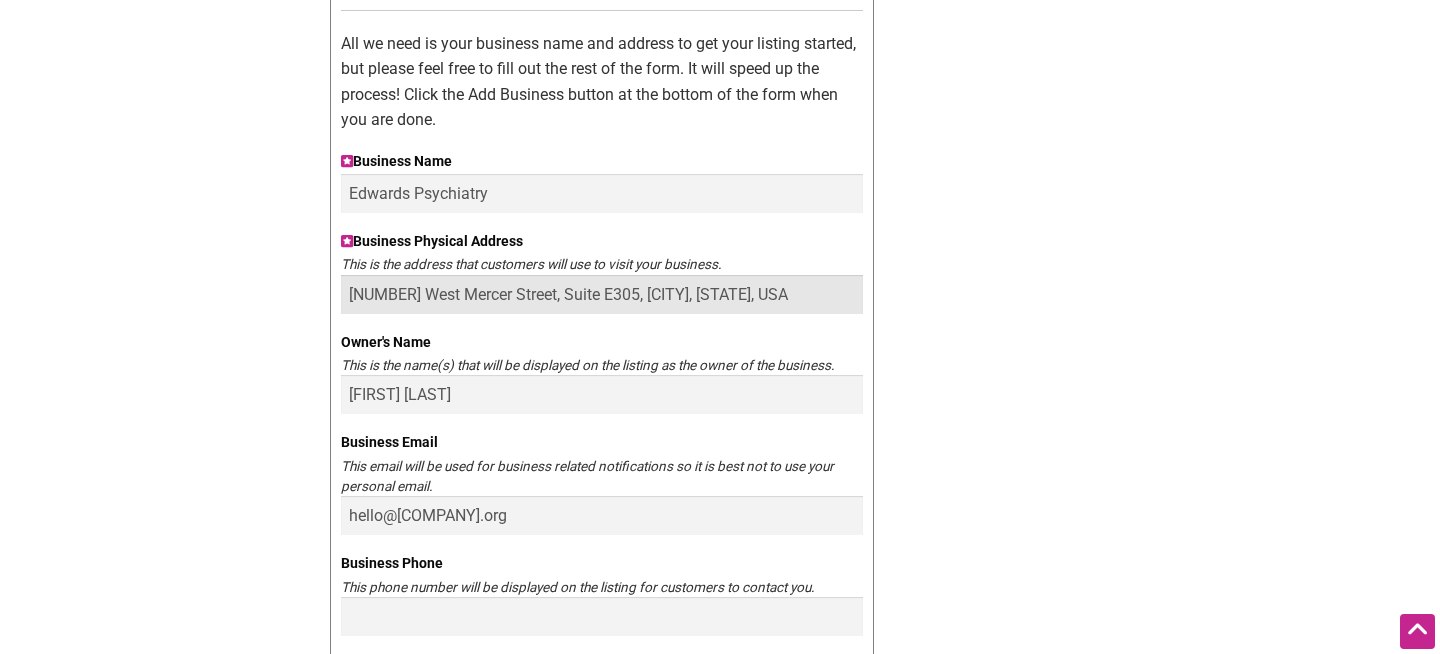 click on "200 West Mercer Street, Suite E305, Seattle, WA, USA" at bounding box center (602, 294) 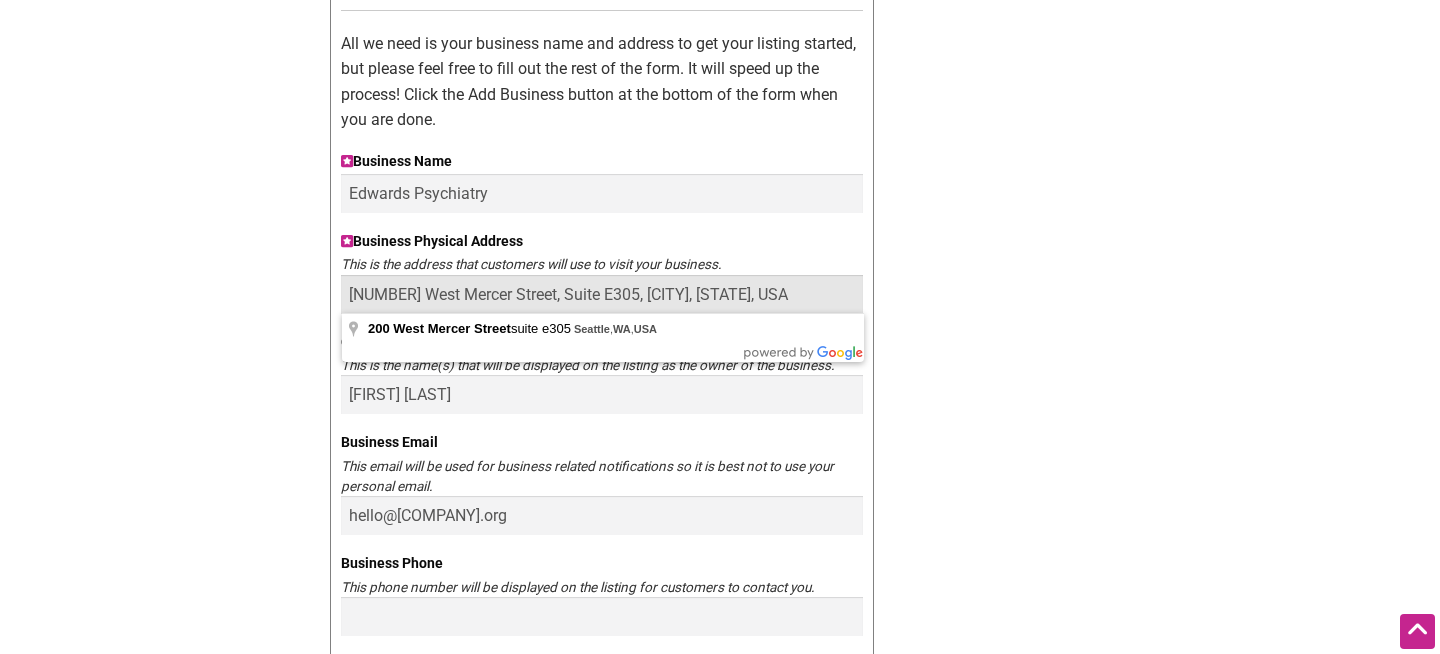 drag, startPoint x: 738, startPoint y: 297, endPoint x: 527, endPoint y: 292, distance: 211.05923 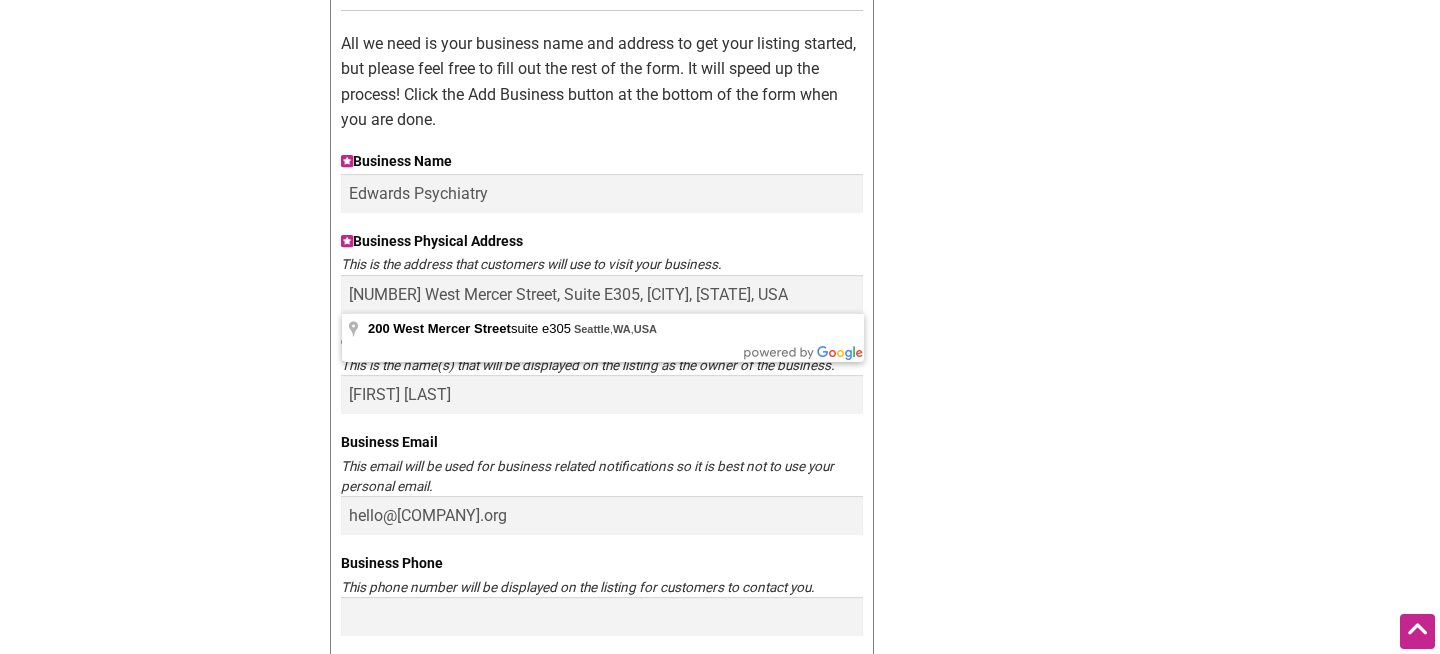 click on "Claim your business
You are currently the owner of:
Updating...
Find Your Business in the Directory
Use this search box to find your unclaimed business and  click  to
claim
ownership.
domenique edwards
No results, try again
If your business is not in the directory, you can
Add Your Business
All we need is your business name and address to get your listing started,
but please feel free to fill out the rest of the form. It will speed up the process!
Click the Add Business button at the bottom of the form when you are done.
Business Name" at bounding box center [720, 474] 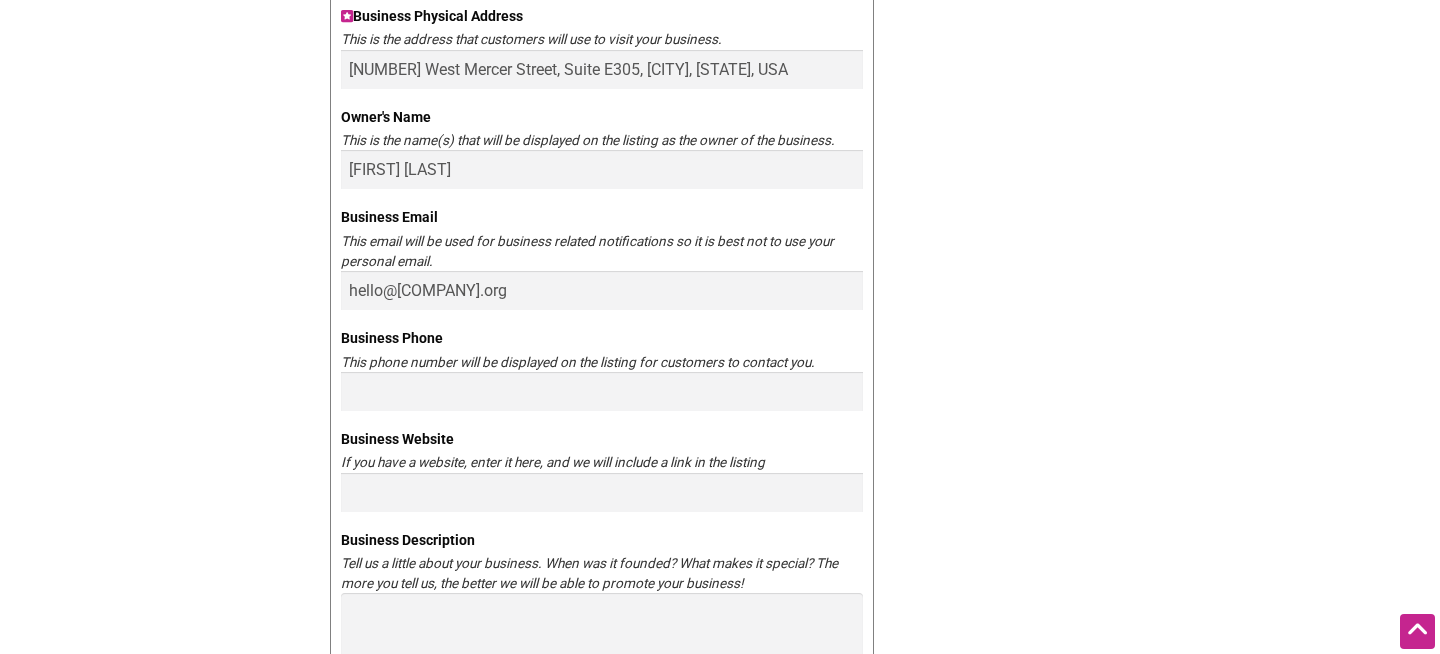 scroll, scrollTop: 650, scrollLeft: 0, axis: vertical 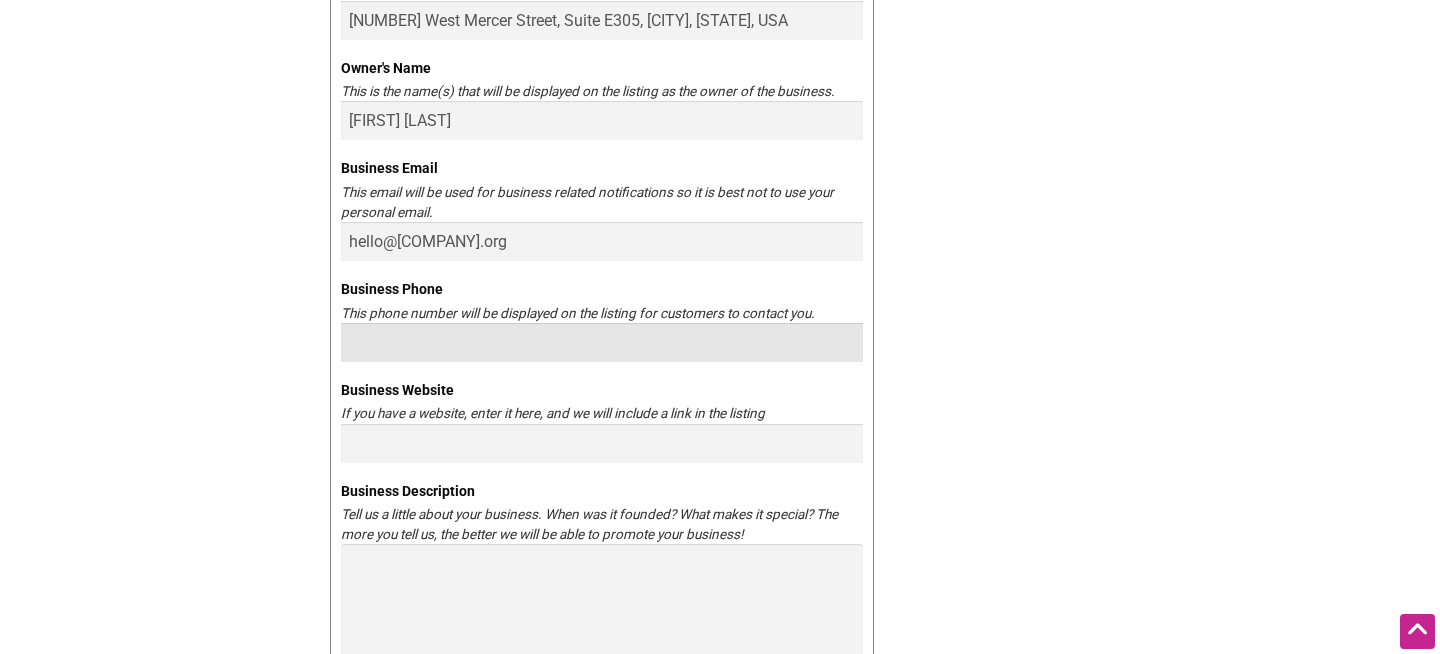 click on "Business Phone" at bounding box center [602, 342] 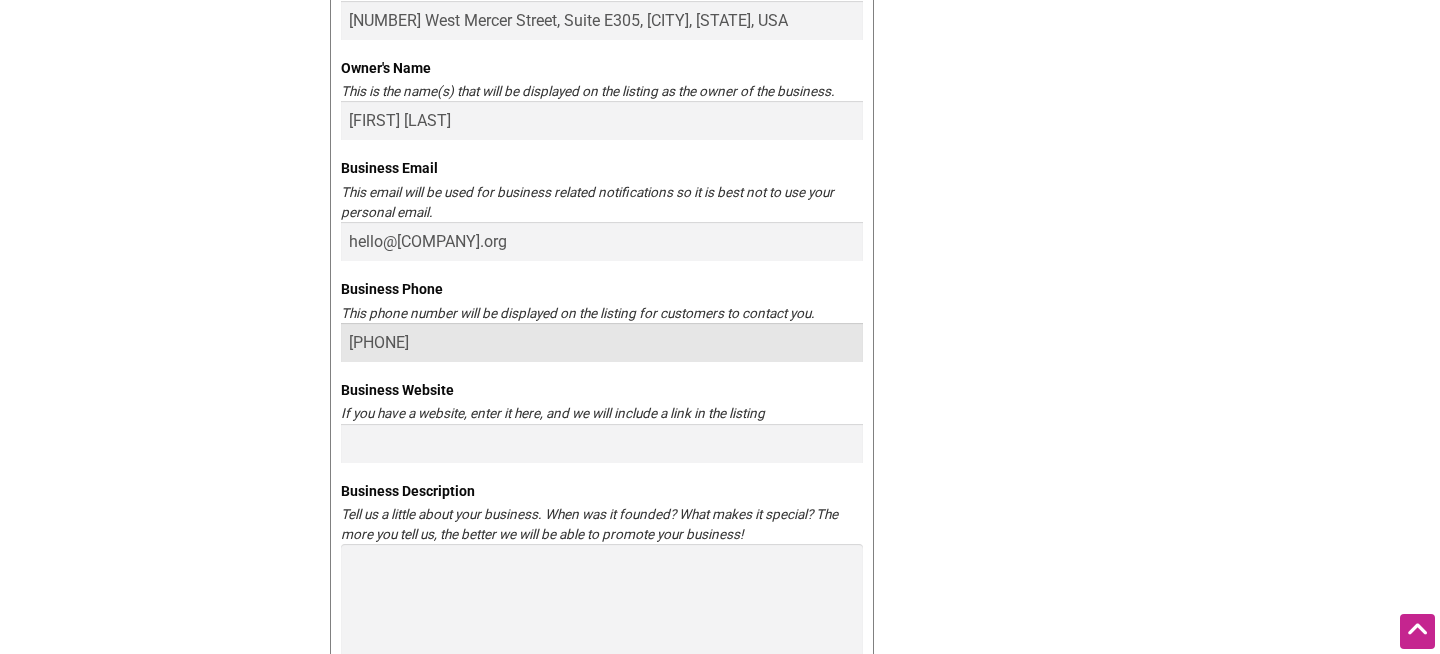 type on "2065382255" 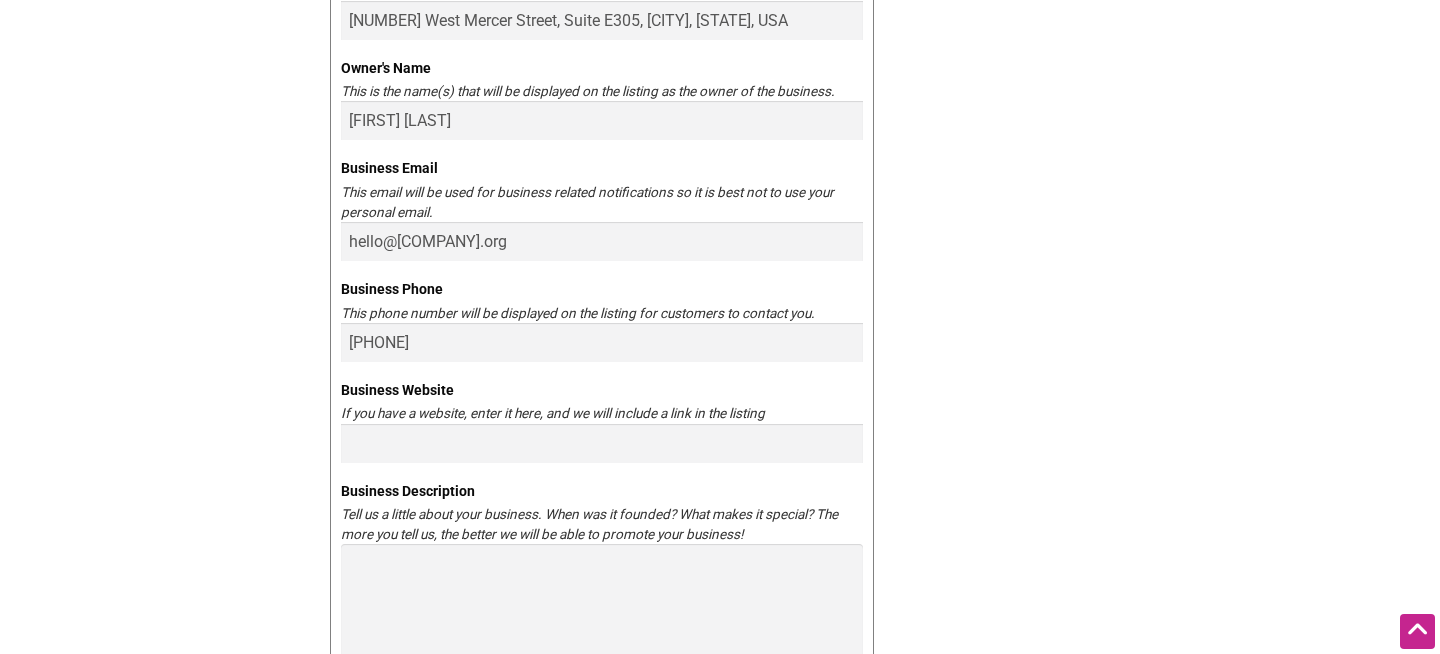 click on "Intentionalist
Spend like it matters
0 Add a Business
Map
Blog
Store
Offers
Intentionalist Cards
Buy Black Card
Intentionalist Card
My Cards
edwardspsychiatry Favorites My Cards My Gift Cards My Account Log out
Intentionalist
Claim your business
You are currently the owner of:
Updating...
Find Your Business in the Directory
Use this search box to find your unclaimed business and  click  to
claim
ownership.
domenique edwards 2065382255" at bounding box center (720, 422) 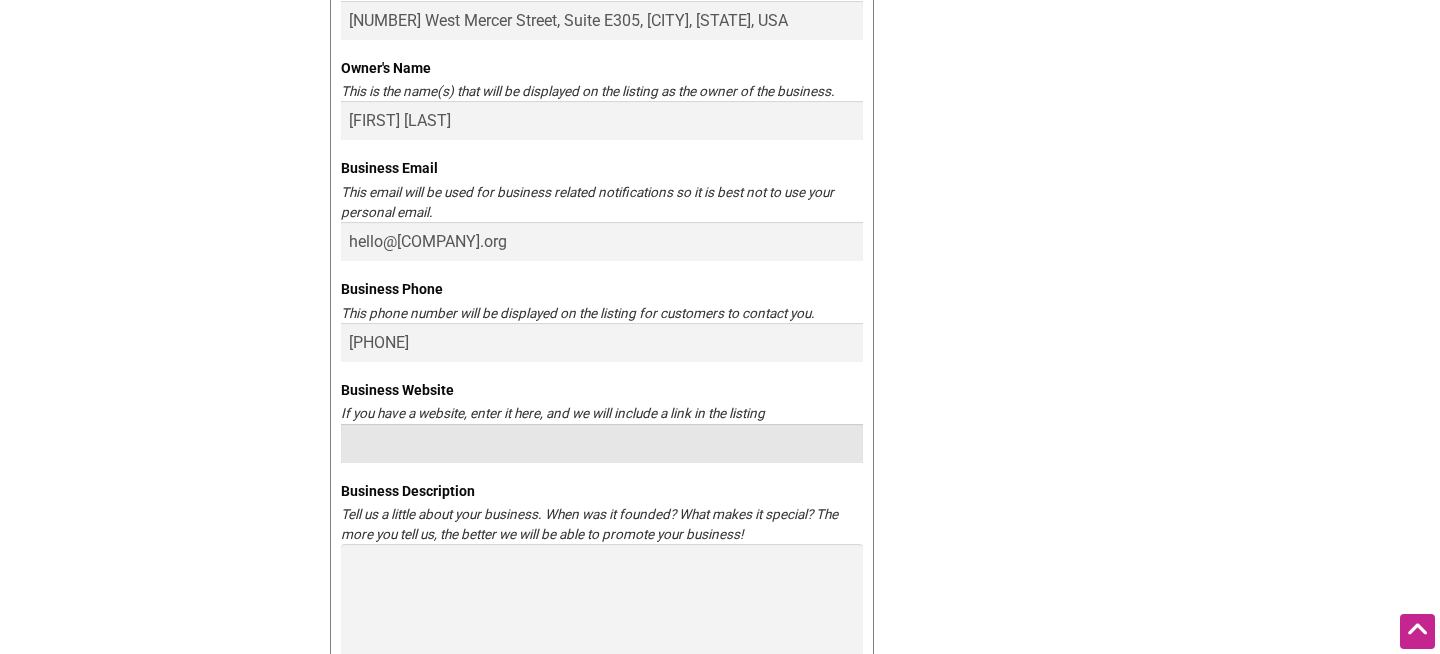 click on "Business Website" at bounding box center (602, 443) 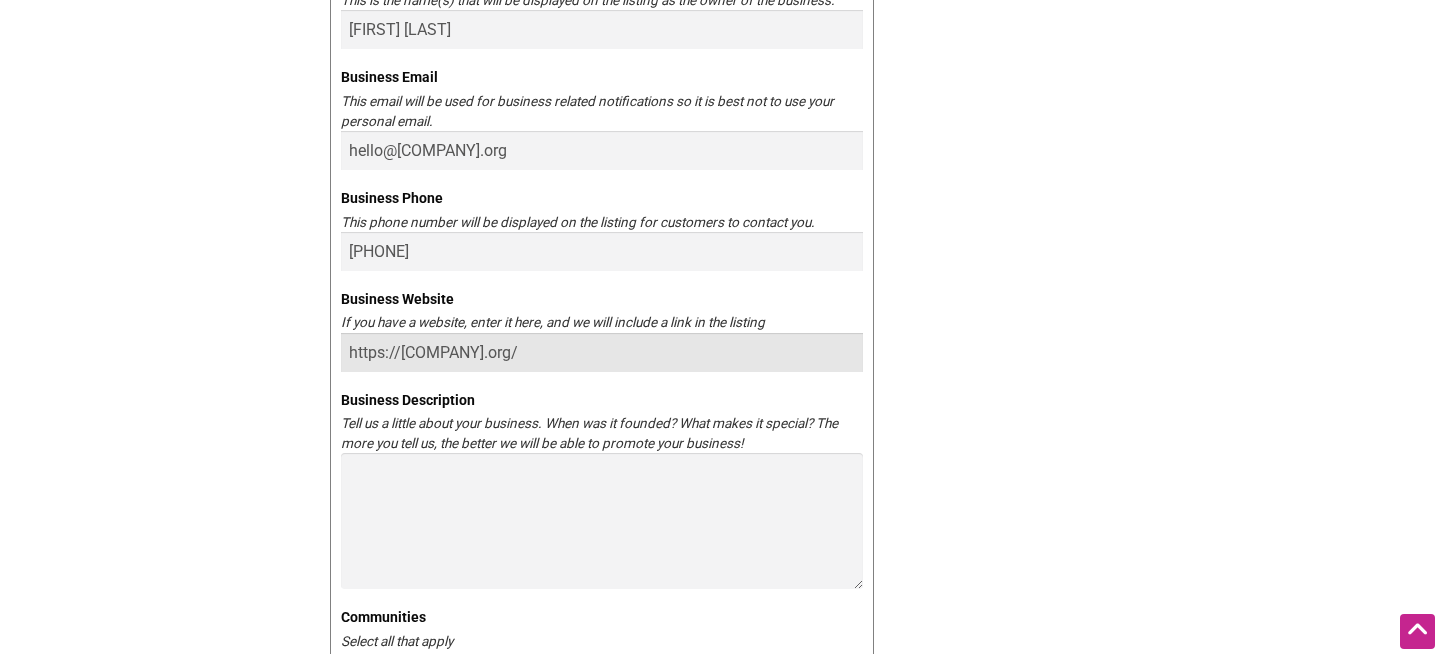 scroll, scrollTop: 753, scrollLeft: 0, axis: vertical 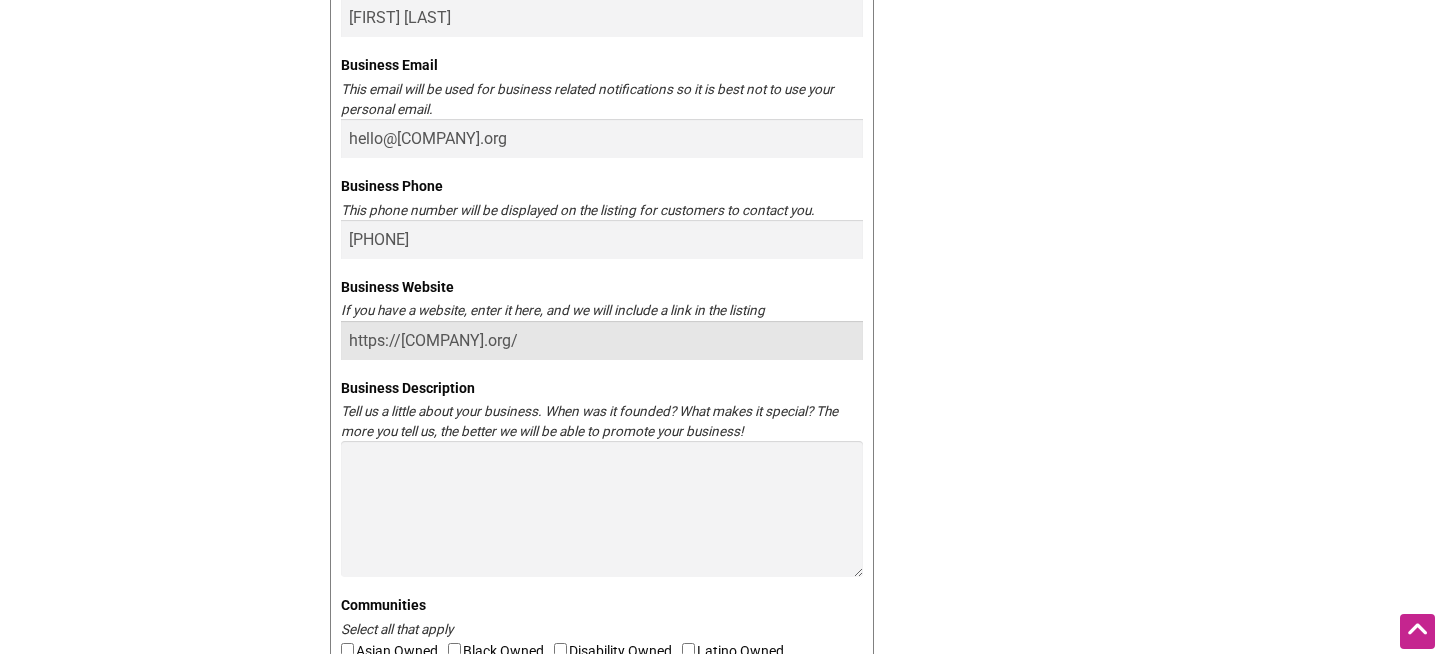 type on "https://edwardspsychiatry.org/" 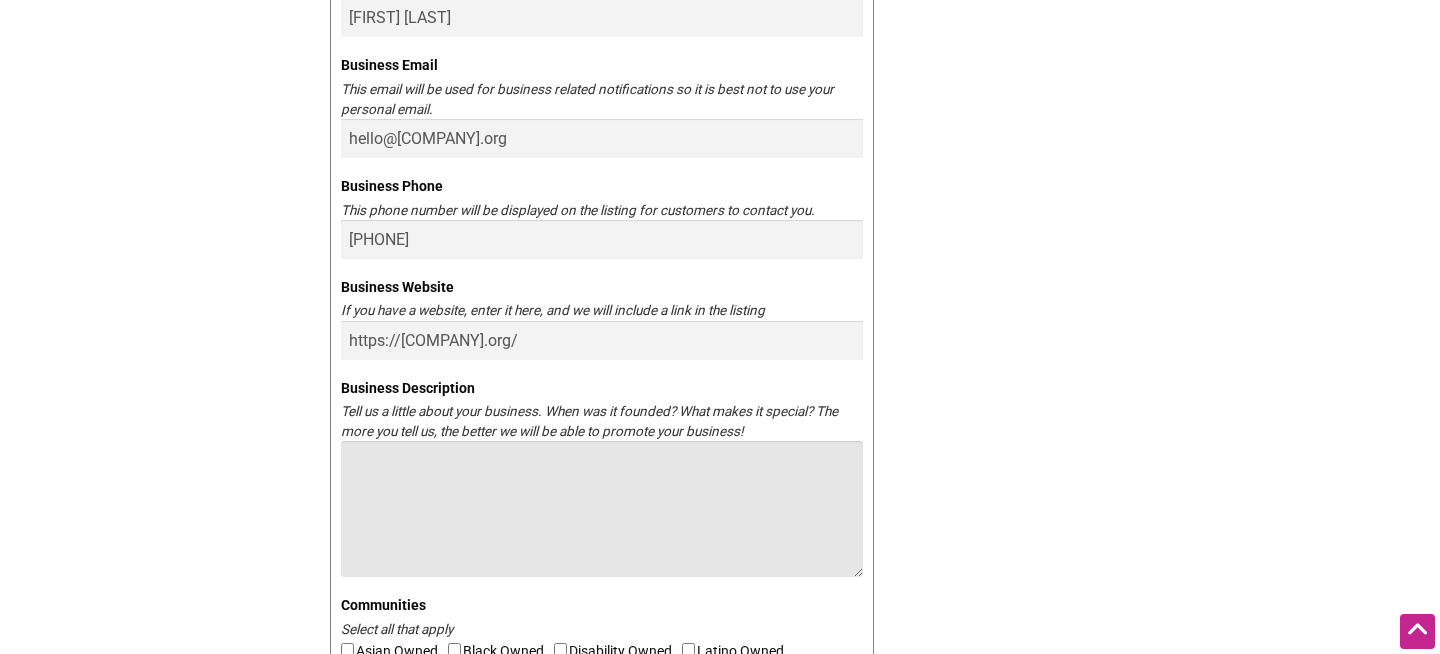 click on "Business Description" at bounding box center [602, 509] 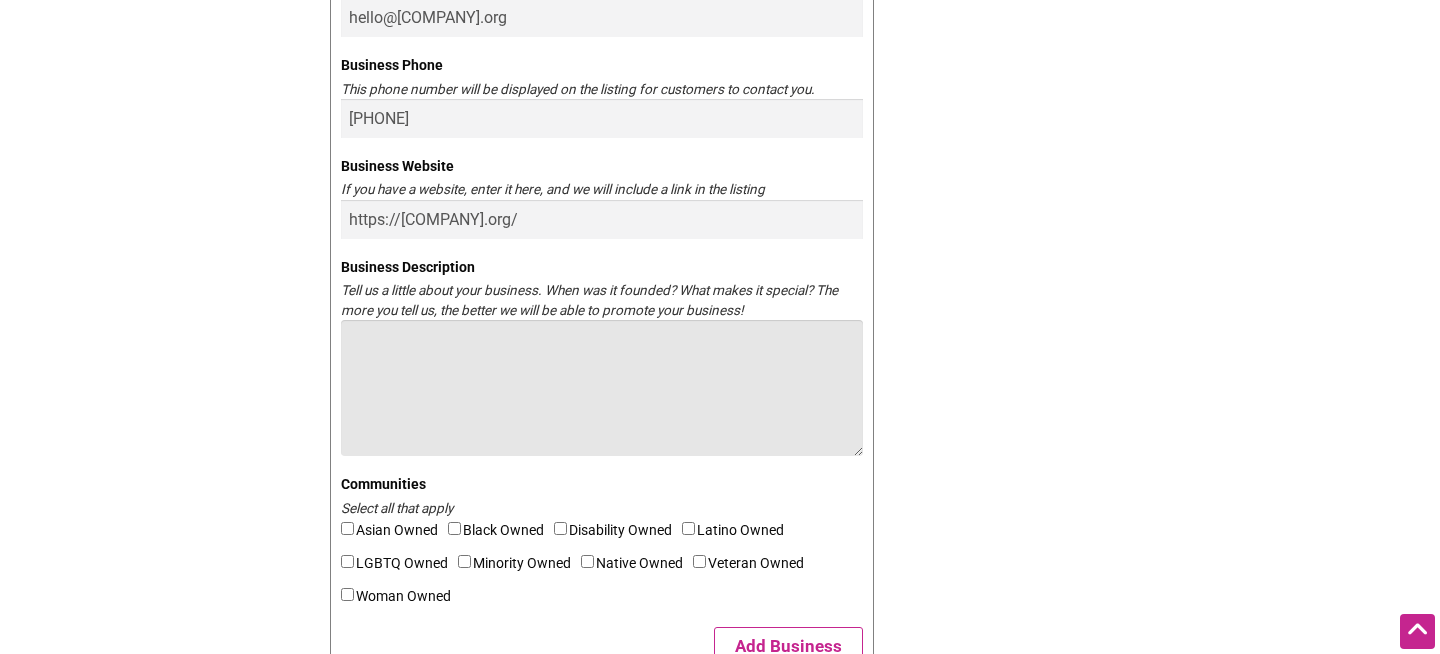 scroll, scrollTop: 885, scrollLeft: 0, axis: vertical 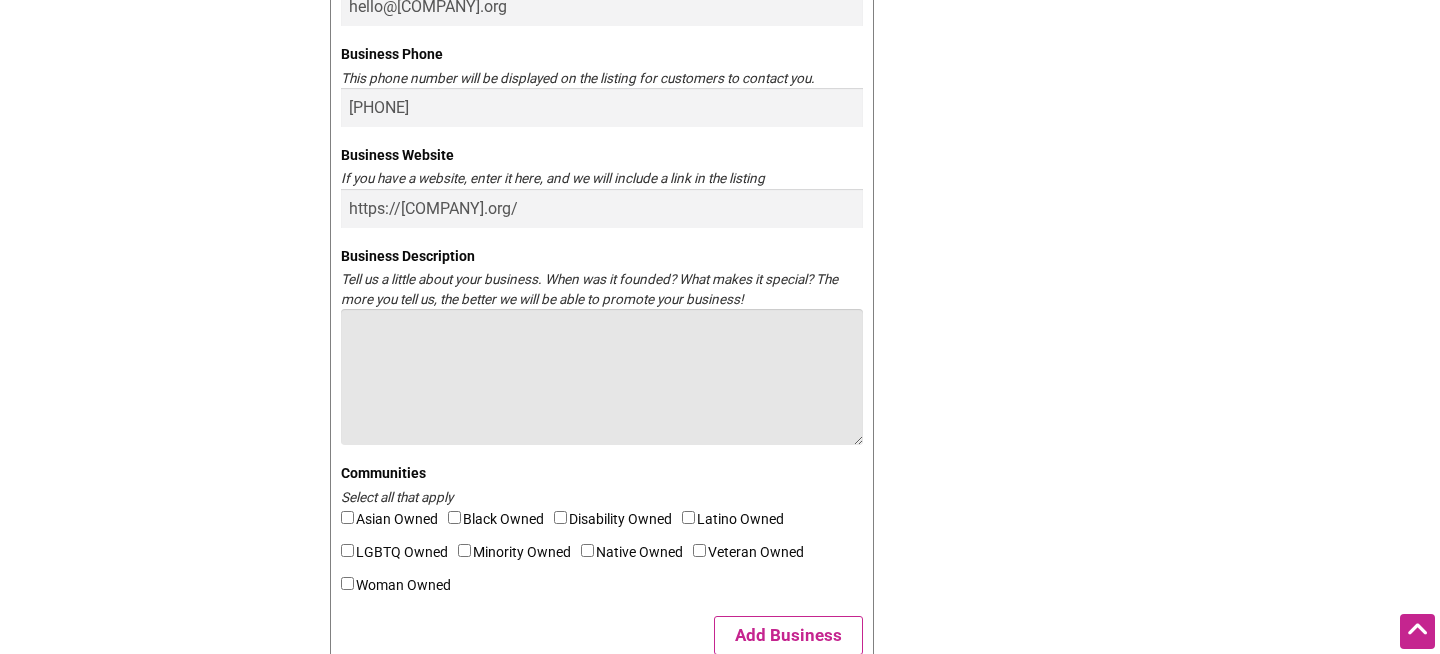 paste on "At Edwards Psychiatry, we offer inclusive, affirming, and empowering mental health care. Whether you’re managing ADHD, anxiety, trauma, or seeking culturally competent support, we approach care with expertise and lived experience.
I believe all people are inherently worthy of high-quality mental health care, and I’m especially passionate about advocating for and supporting marginalized and vulnerable communities. I also often use humor to help patients and families feel at ease.
My goal is for every person to feel consistently seen, heard, and safe in our care.
Rooting for you,
Domenique Edwards, MSN, ARNP, PMHNP-BC" 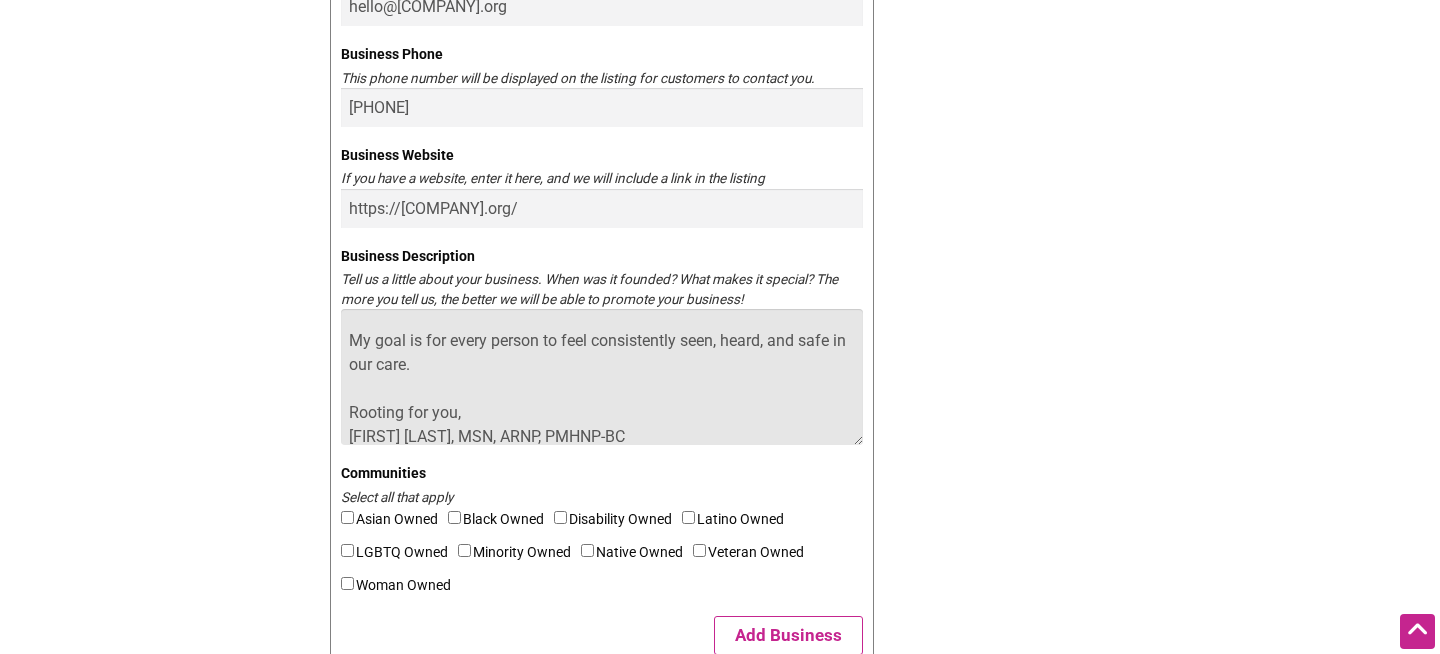 scroll, scrollTop: 240, scrollLeft: 0, axis: vertical 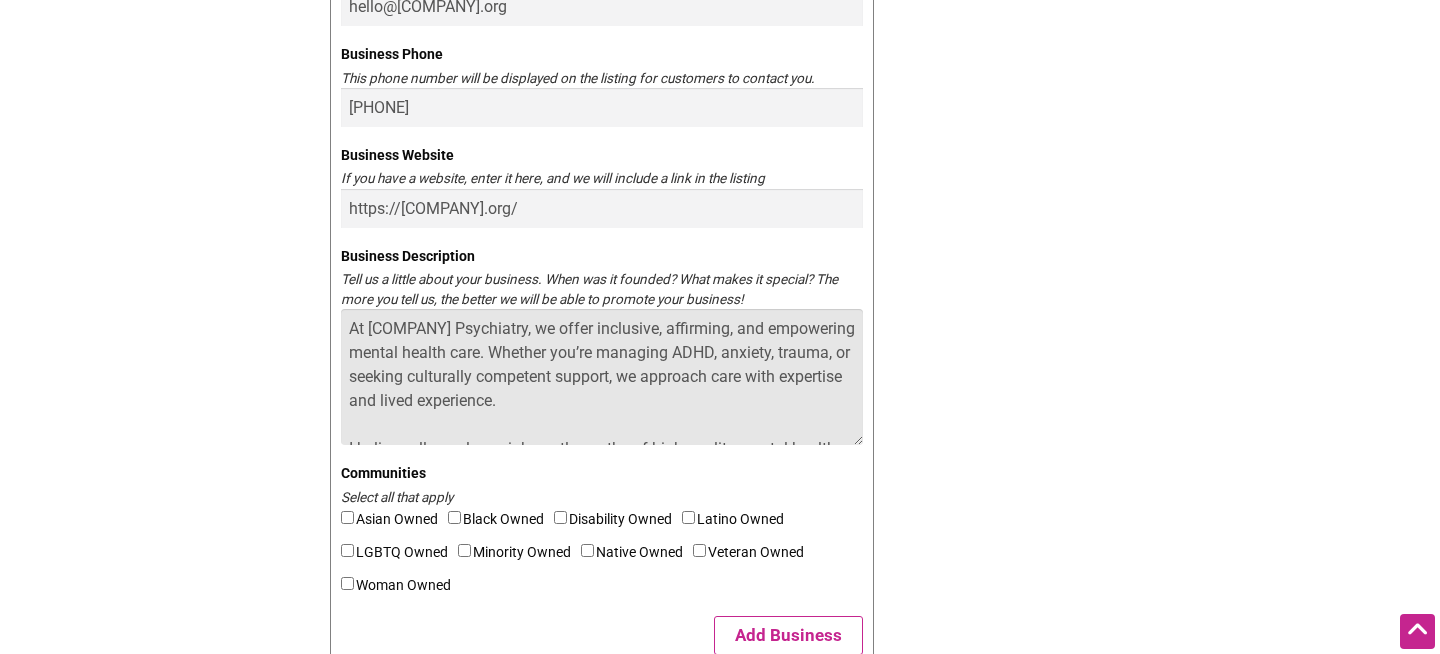 drag, startPoint x: 686, startPoint y: 432, endPoint x: 335, endPoint y: 426, distance: 351.05127 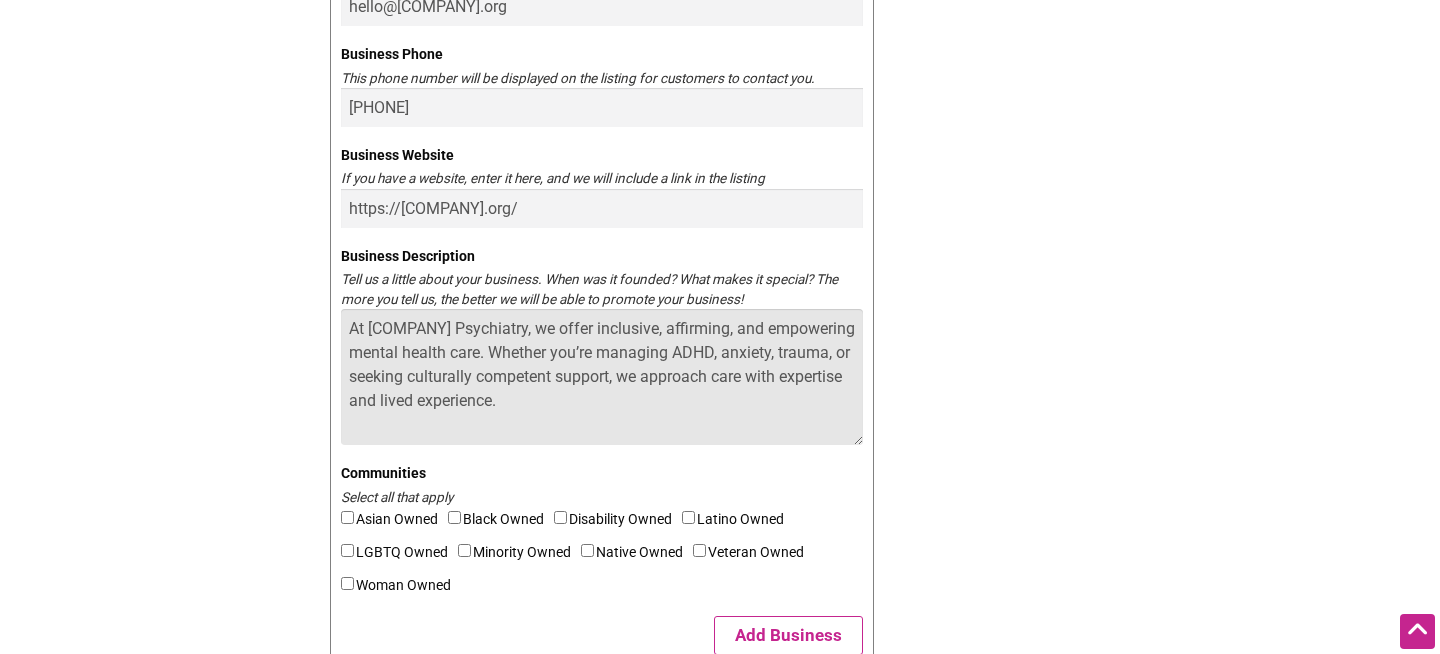 click on "At Edwards Psychiatry, we offer inclusive, affirming, and empowering mental health care. Whether you’re managing ADHD, anxiety, trauma, or seeking culturally competent support, we approach care with expertise and lived experience." at bounding box center [602, 377] 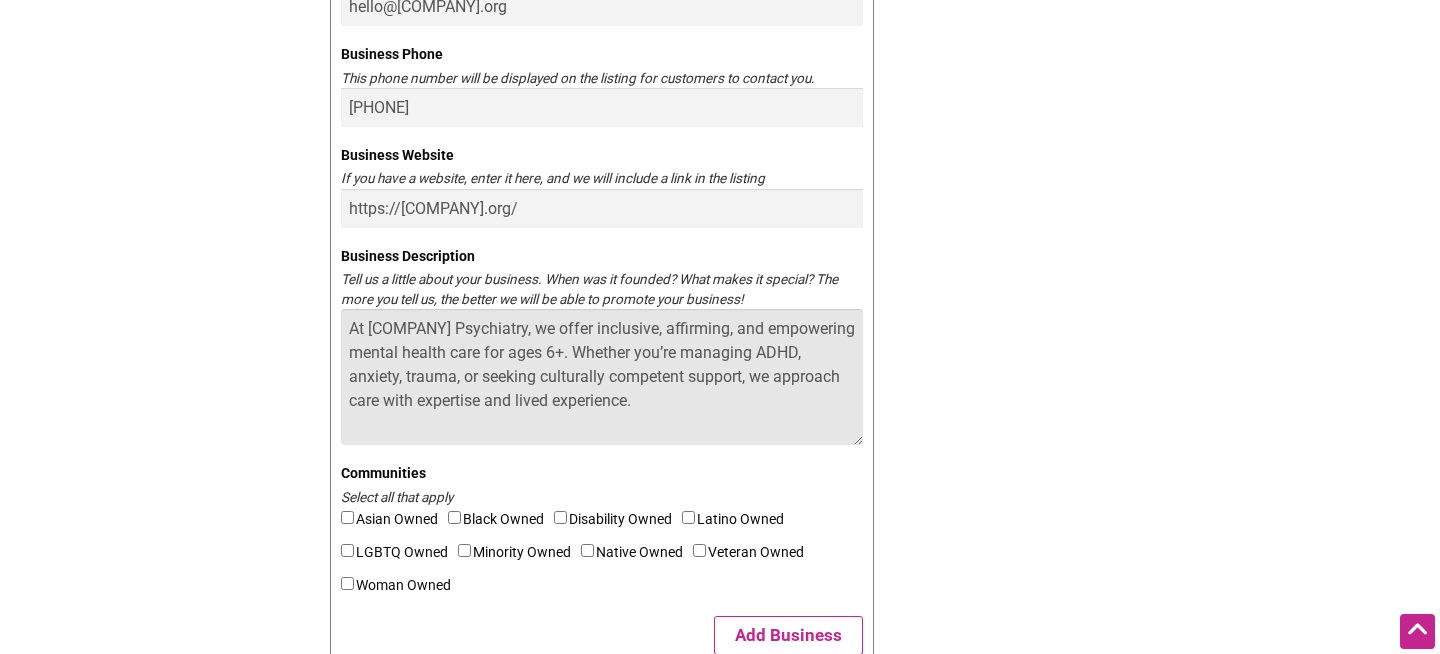click on "At Edwards Psychiatry, we offer inclusive, affirming, and empowering mental health care for ages 6+. Whether you’re managing ADHD, anxiety, trauma, or seeking culturally competent support, we approach care with expertise and lived experience." at bounding box center [602, 377] 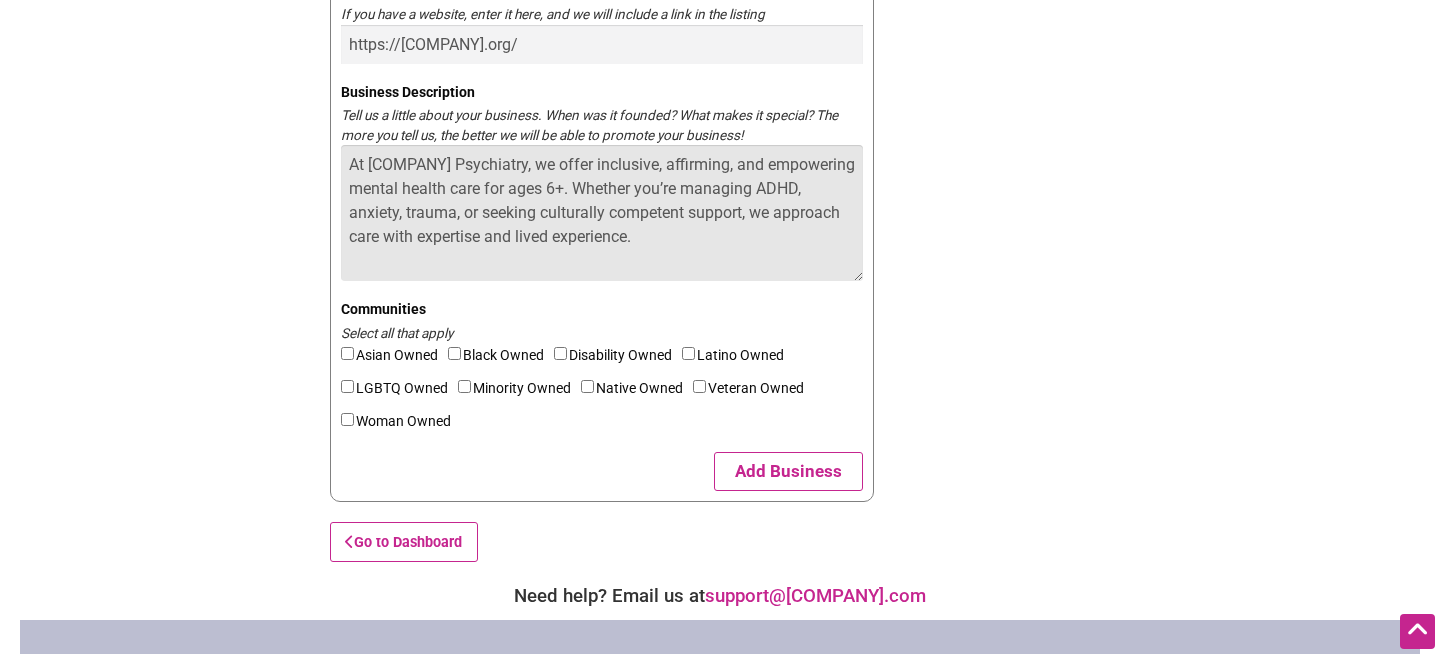 scroll, scrollTop: 1054, scrollLeft: 0, axis: vertical 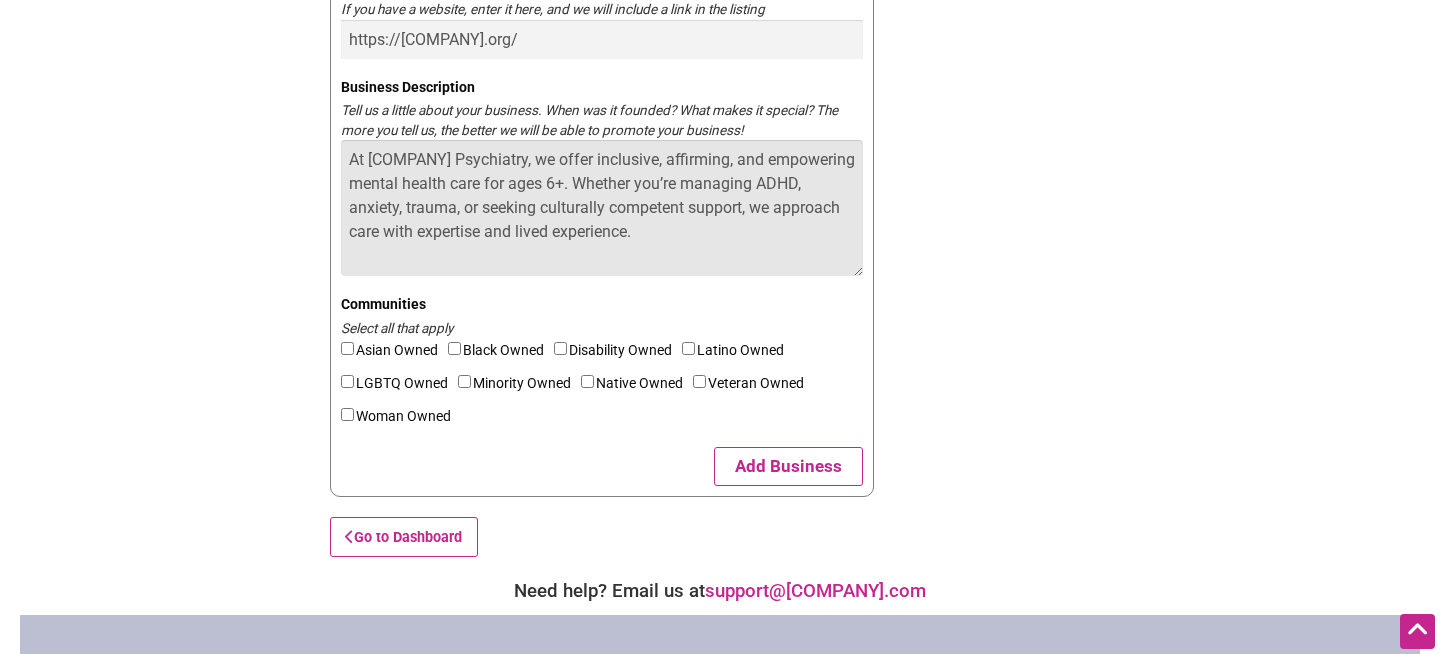 type on "At Edwards Psychiatry, we offer inclusive, affirming, and empowering mental health care for ages 6+. Whether you’re managing ADHD, anxiety, trauma, or seeking culturally competent support, we approach care with expertise and lived experience." 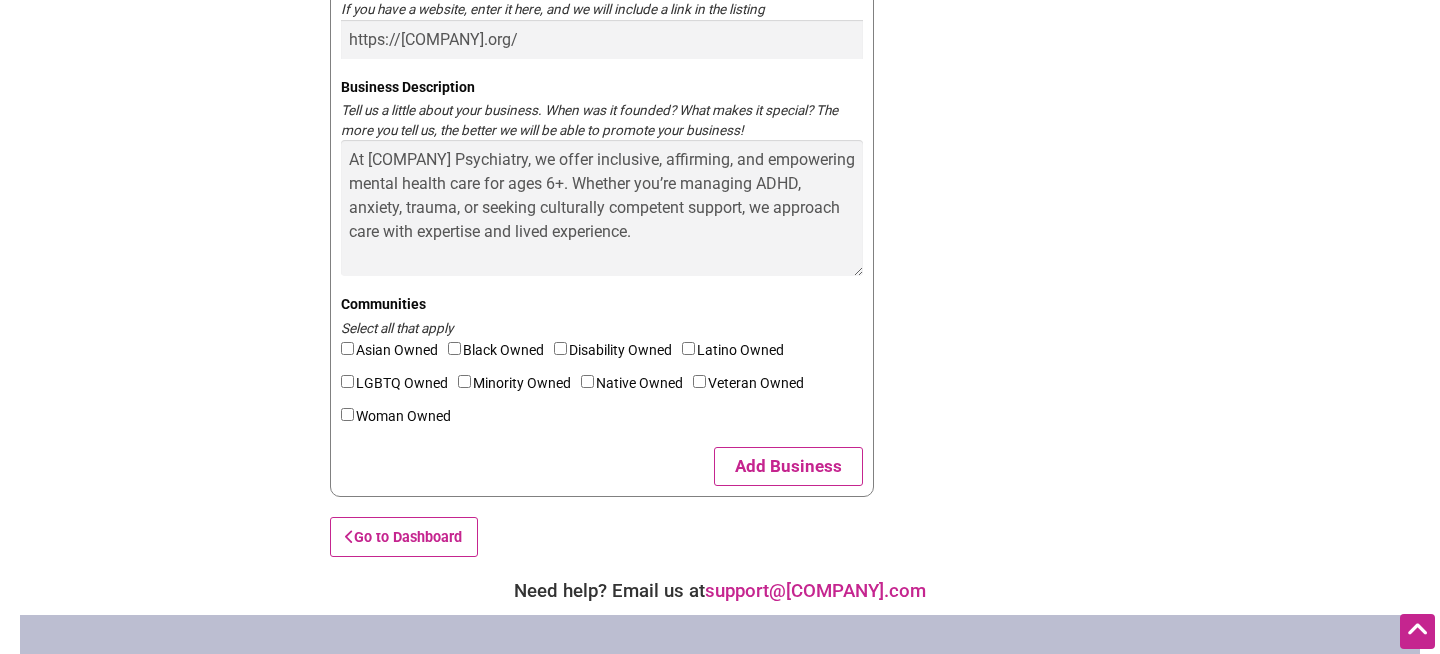 click on "Black Owned" at bounding box center (501, 354) 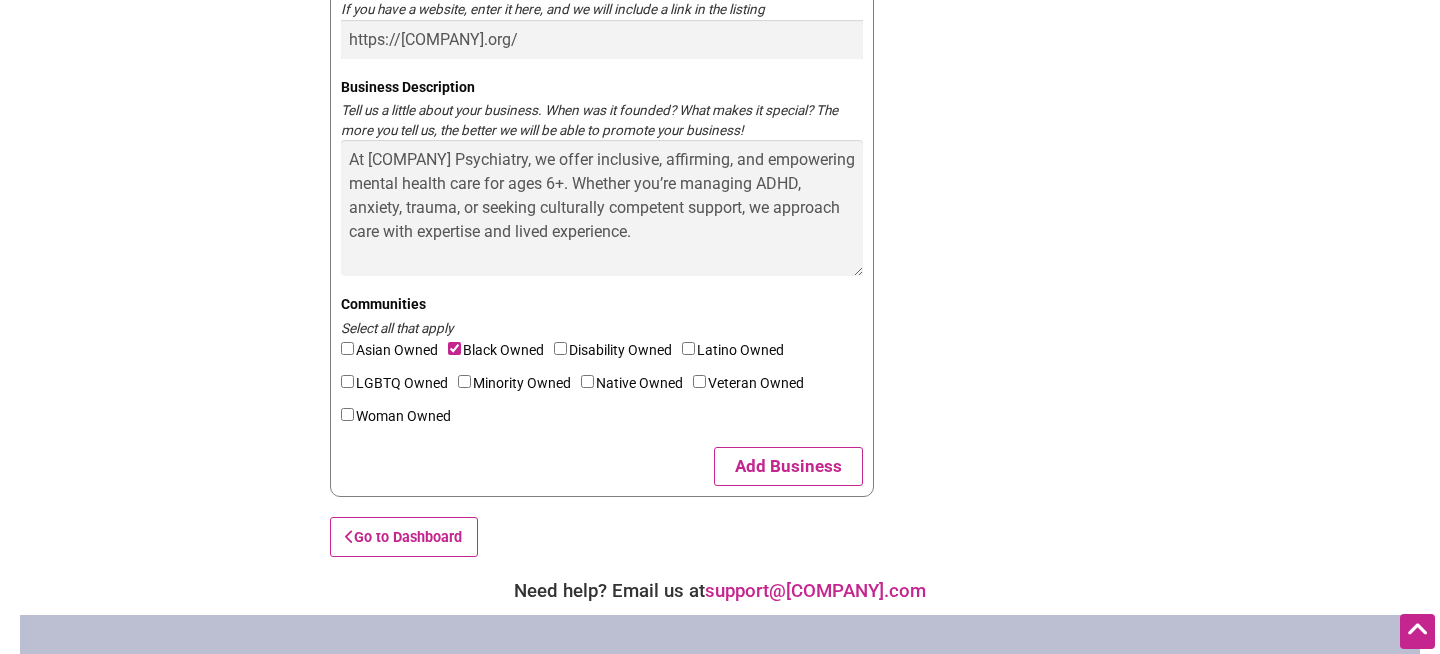 click on "Minority Owned" at bounding box center [464, 381] 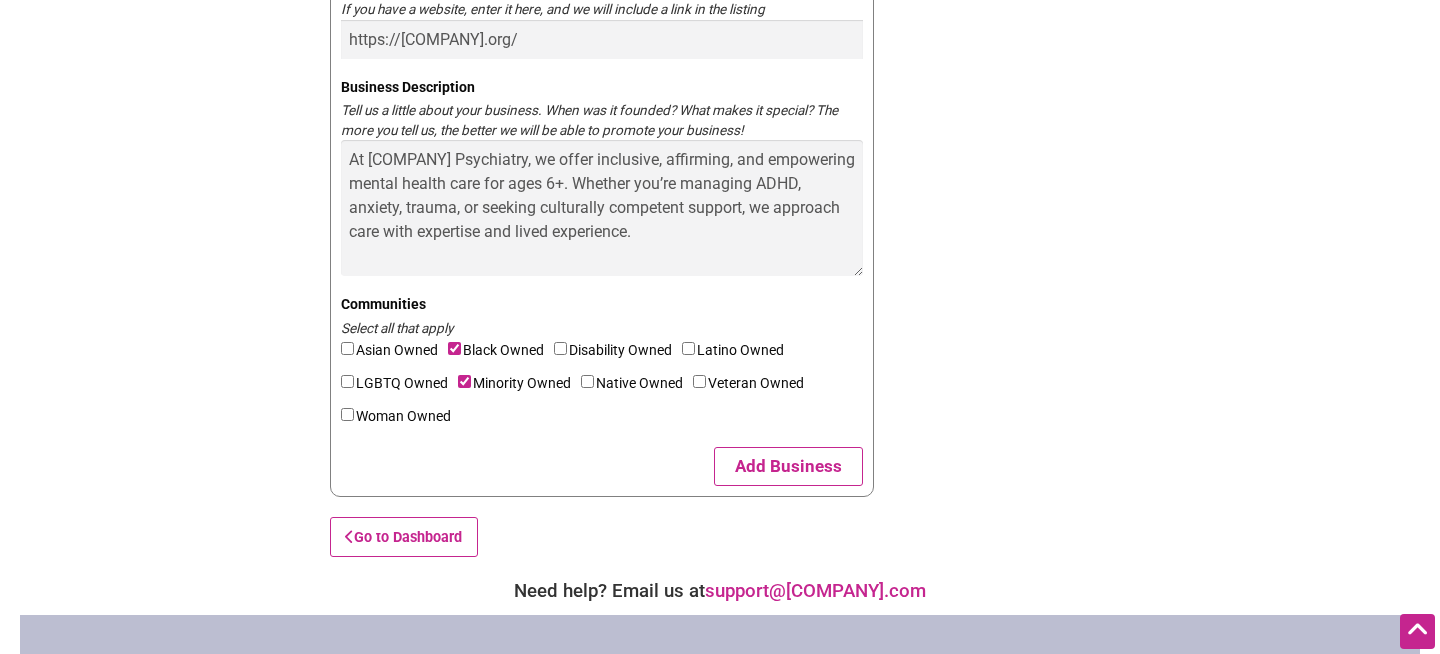 click on "Woman Owned" at bounding box center (347, 414) 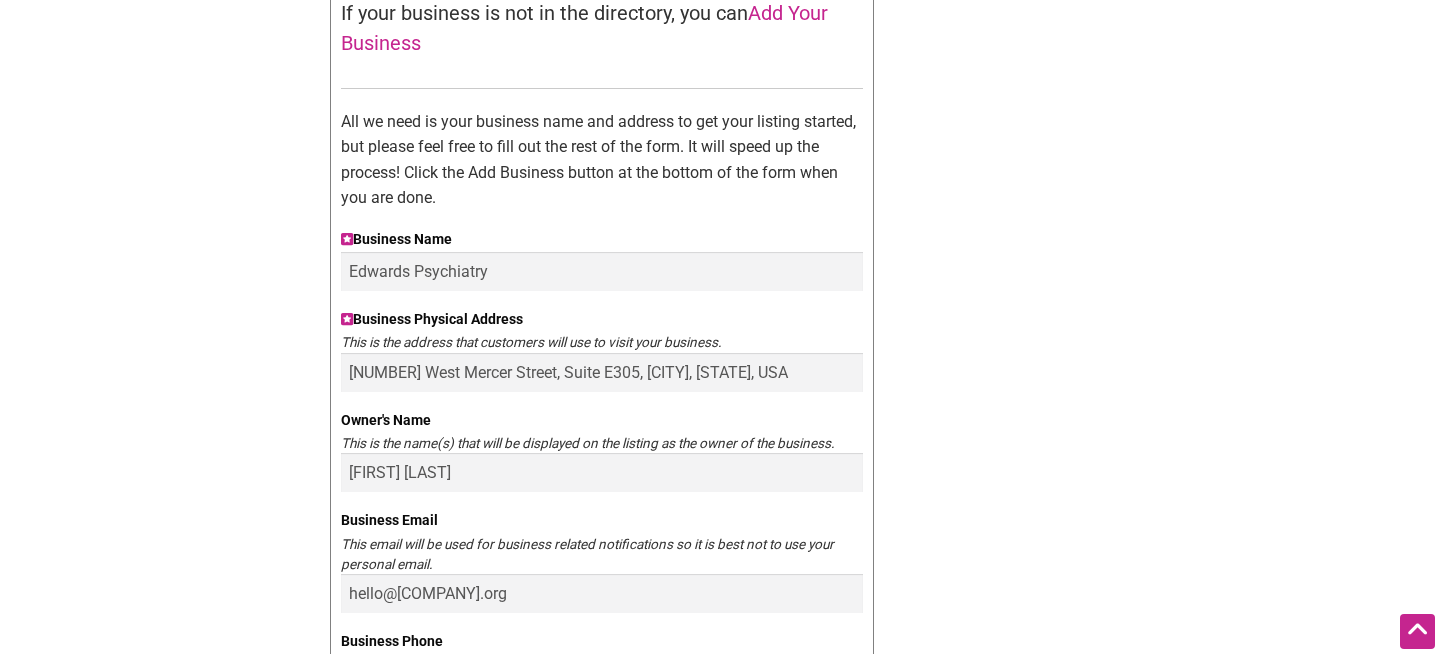 scroll, scrollTop: 308, scrollLeft: 0, axis: vertical 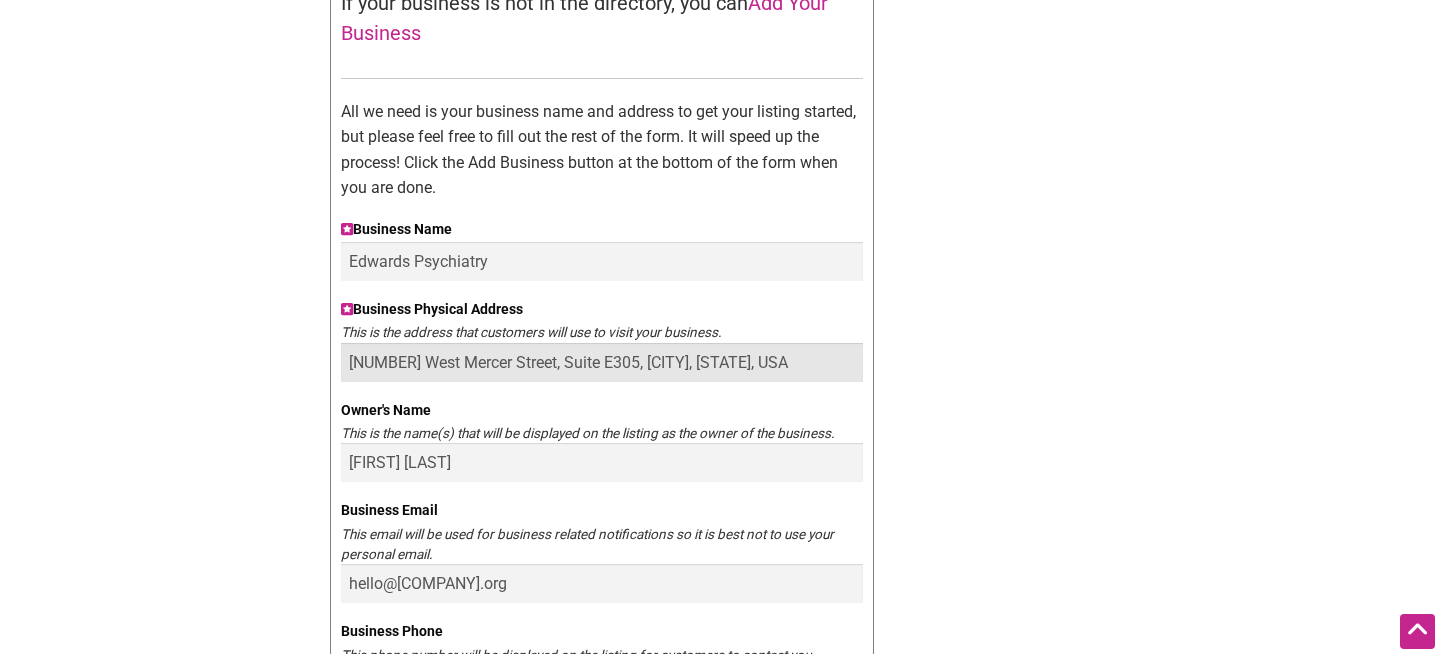 click on "200 West Mercer Street, Suite E305, Seattle, WA, USA" at bounding box center [602, 362] 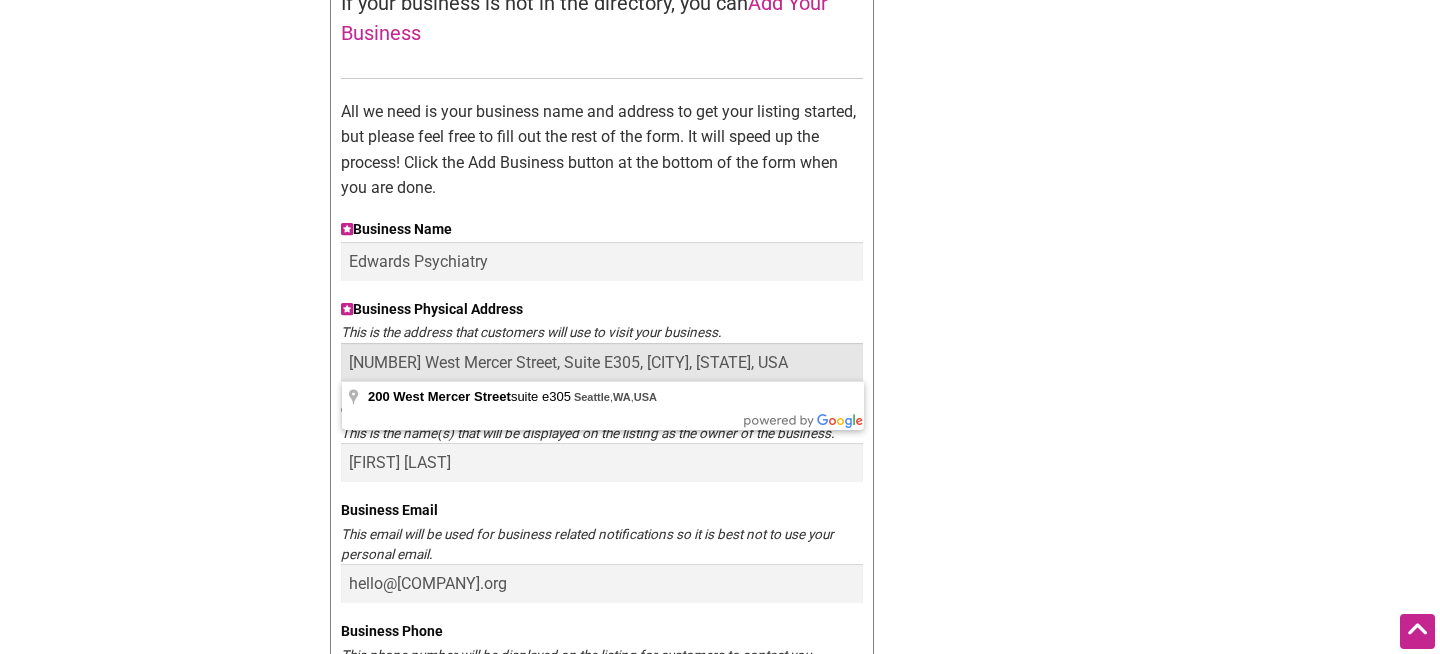click on "200 West Mercer Street, Suite E305, Seattle, WA, USA" at bounding box center (602, 362) 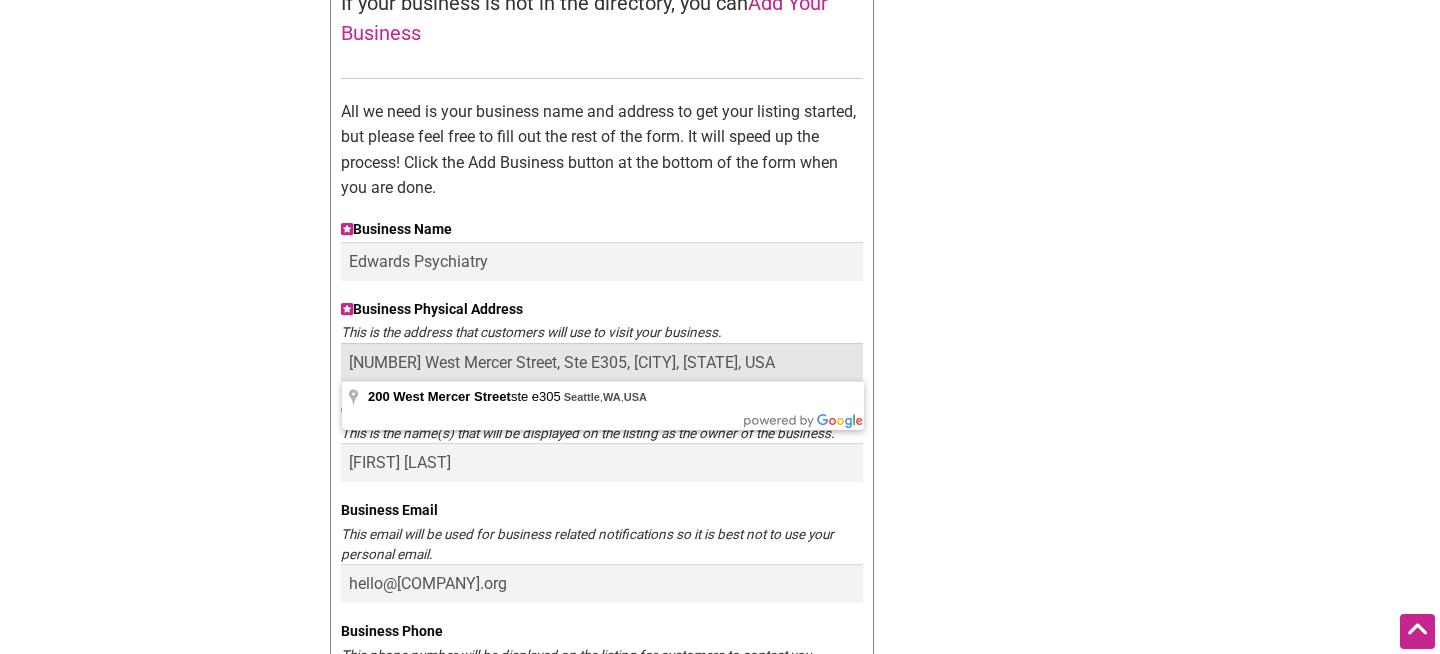 drag, startPoint x: 740, startPoint y: 356, endPoint x: 417, endPoint y: 355, distance: 323.00156 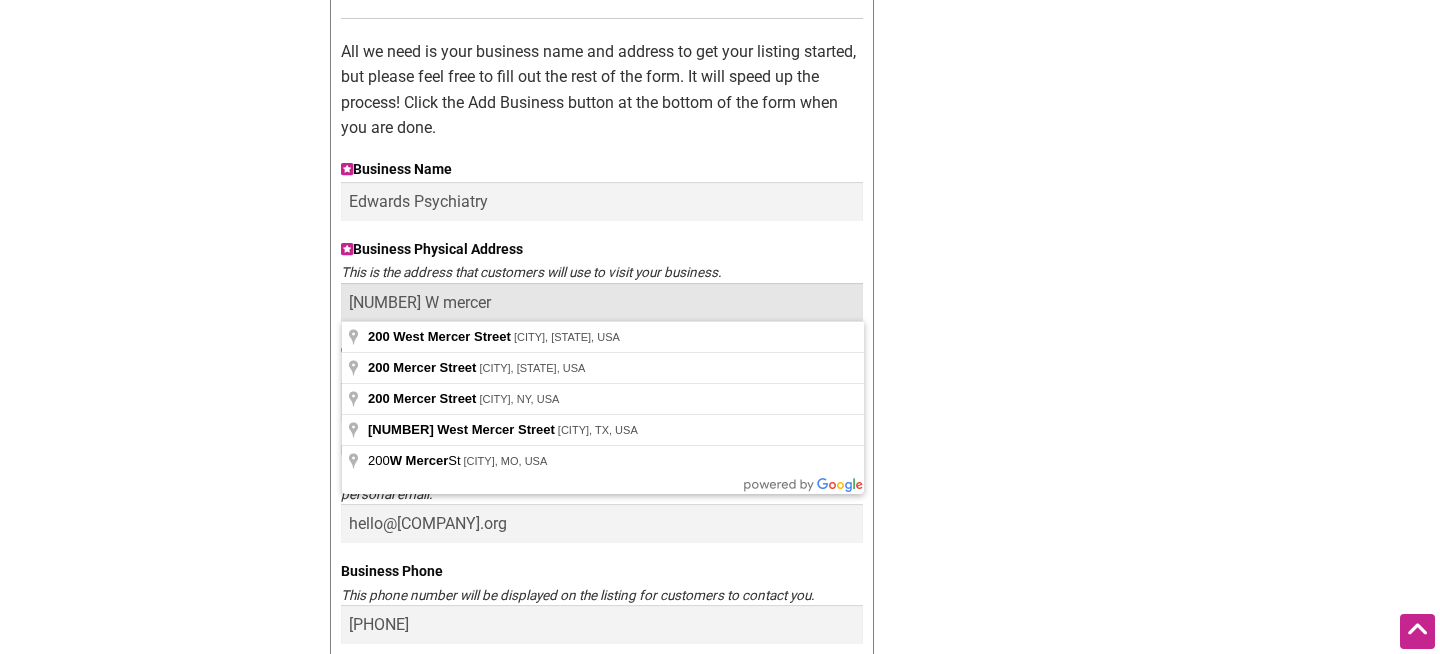scroll, scrollTop: 369, scrollLeft: 0, axis: vertical 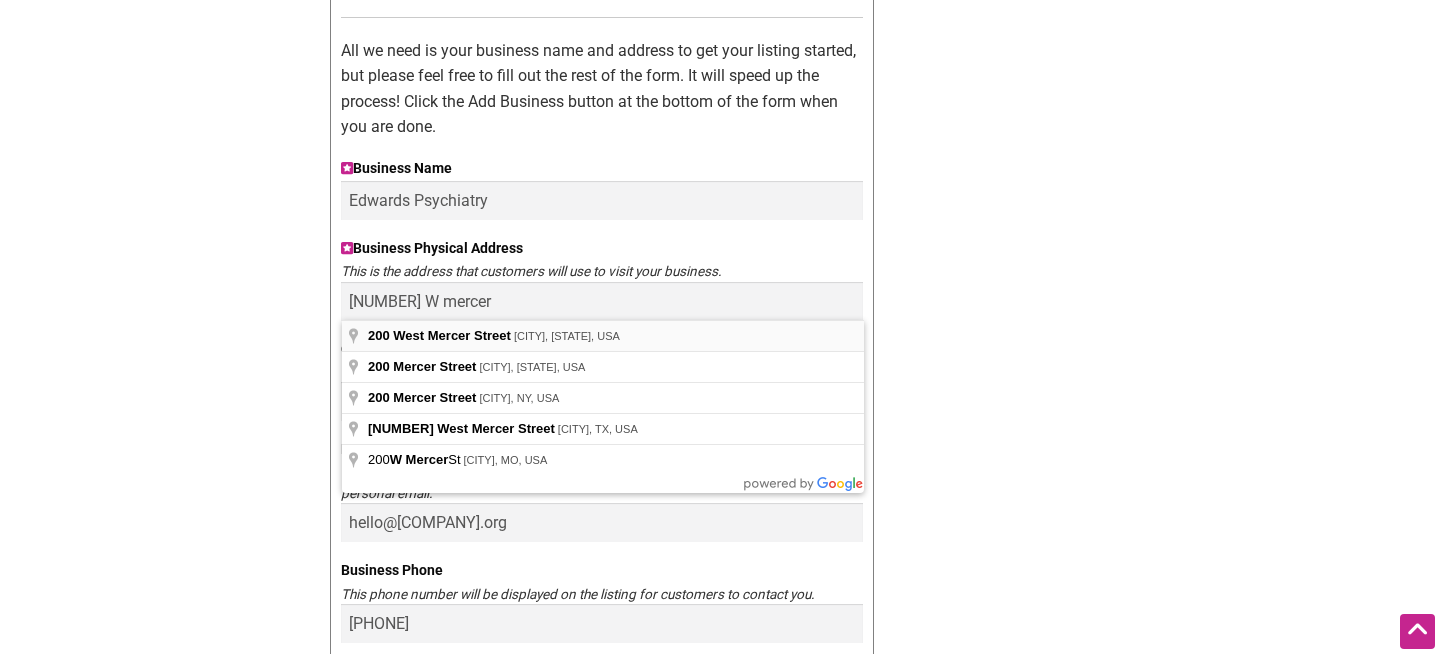 type on "200 West Mercer Street, Seattle, WA, USA" 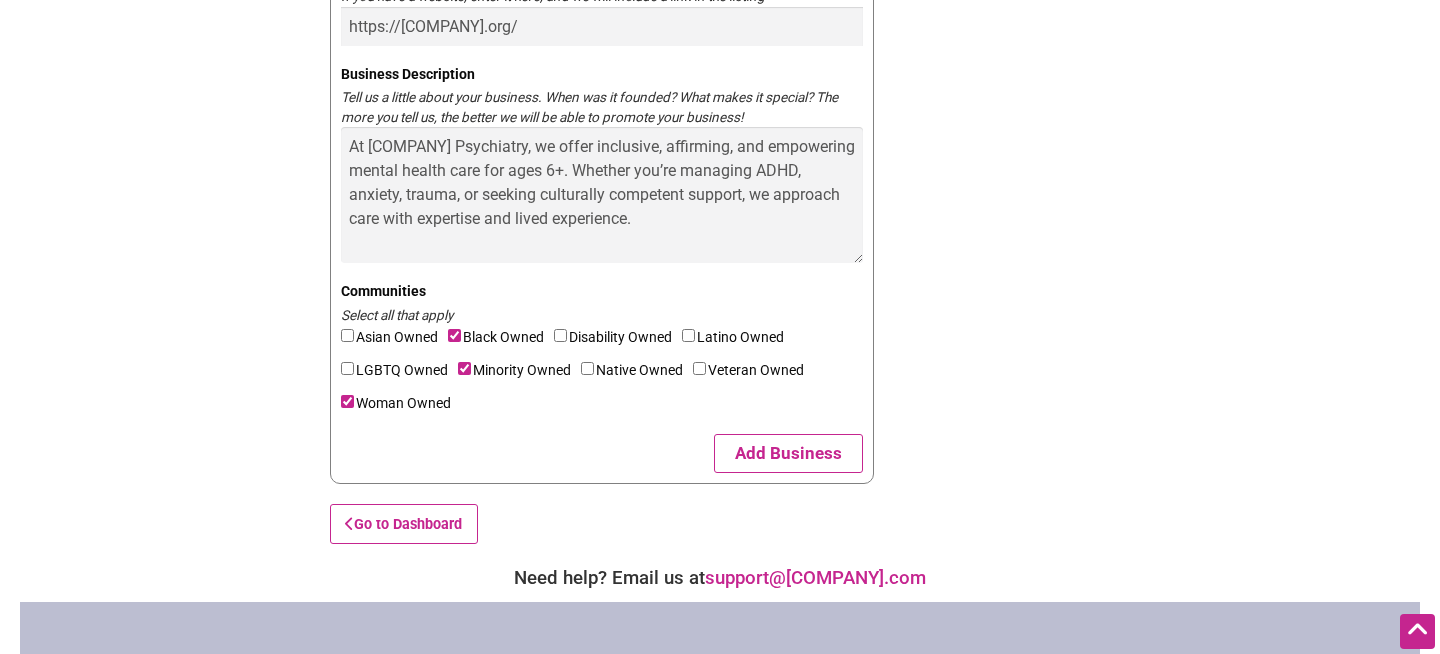 scroll, scrollTop: 1122, scrollLeft: 0, axis: vertical 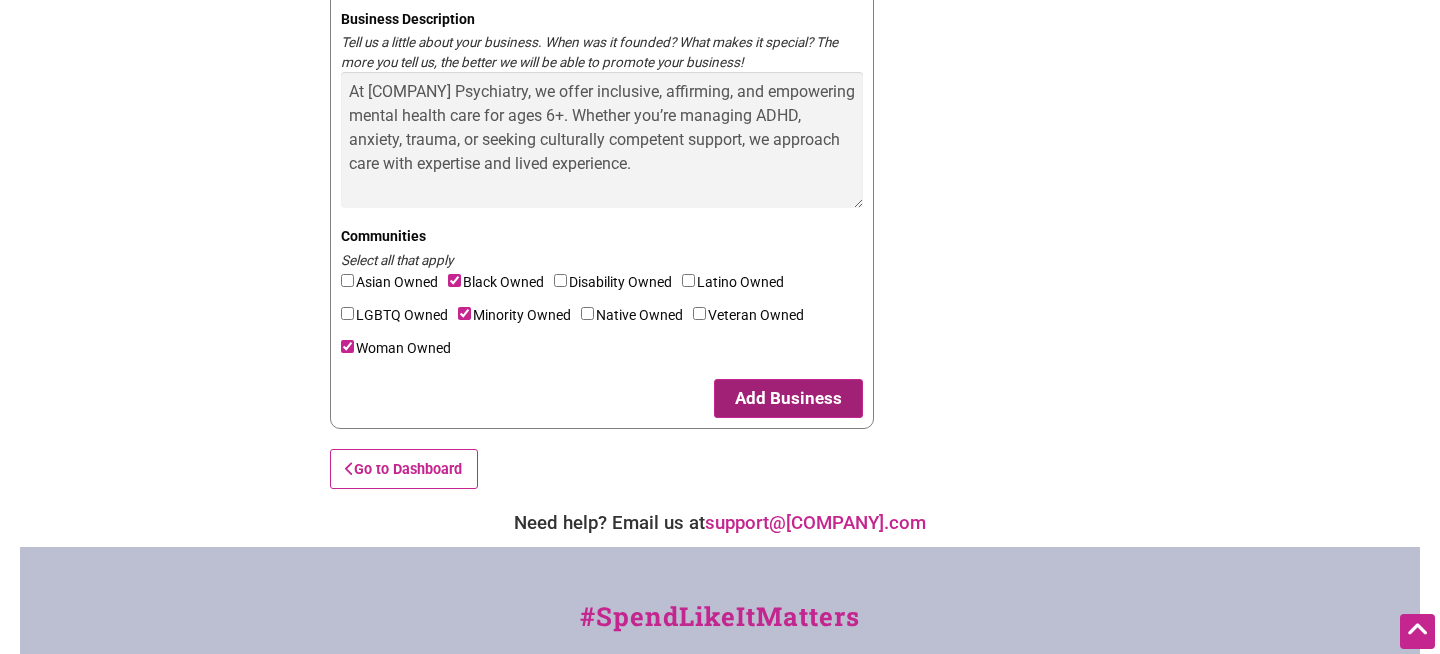 click on "Add Business" at bounding box center (788, 398) 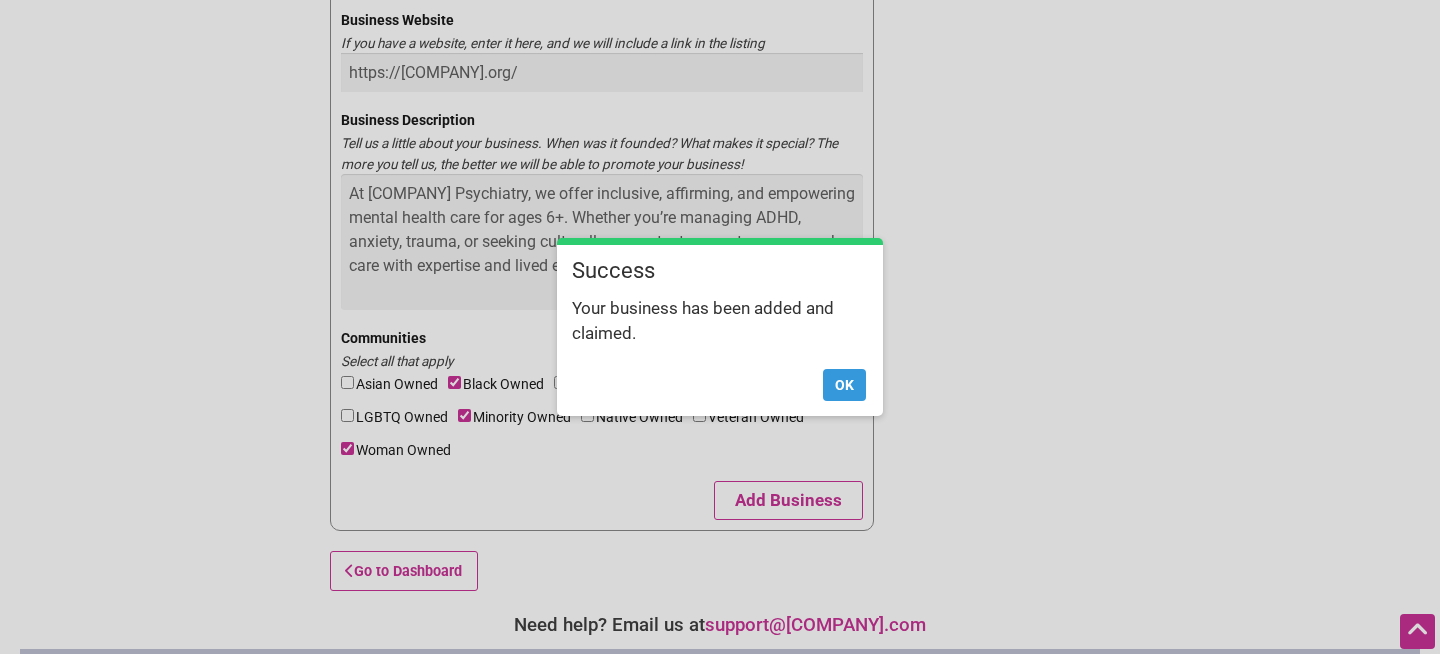 scroll, scrollTop: 1223, scrollLeft: 0, axis: vertical 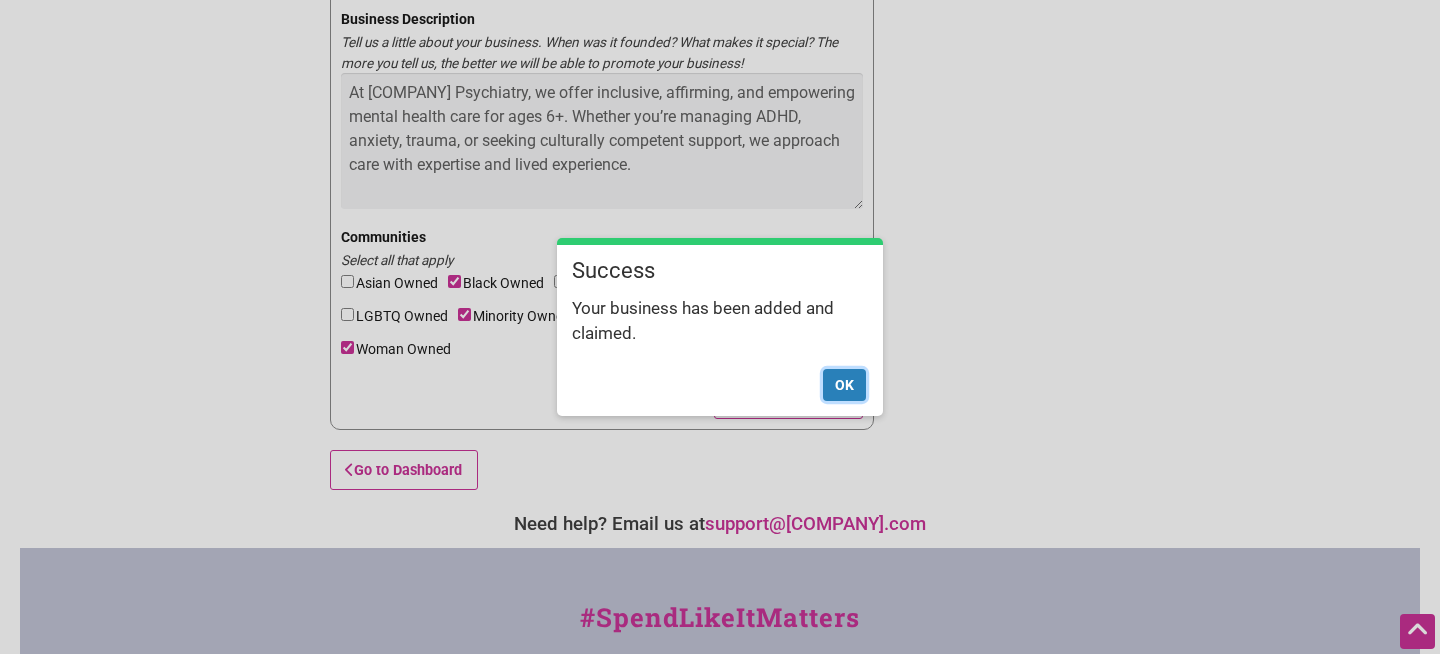 click on "Ok" at bounding box center (844, 385) 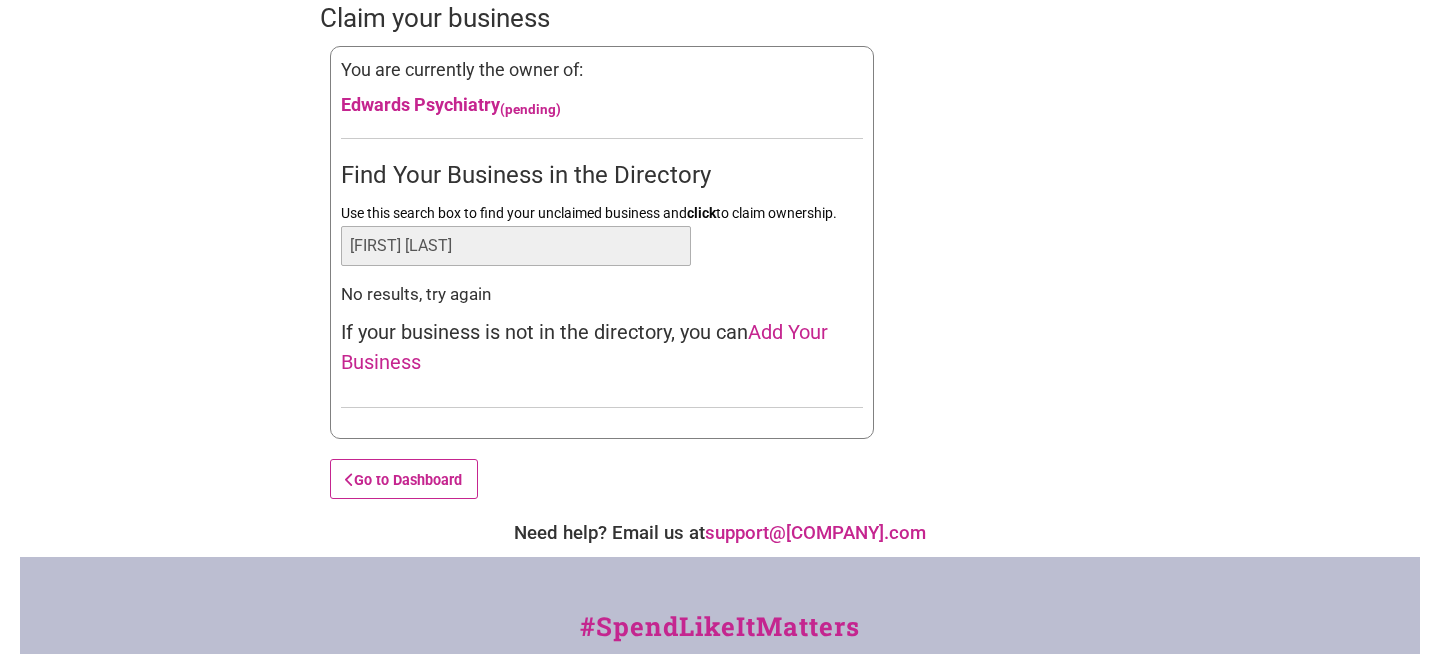 scroll, scrollTop: 0, scrollLeft: 0, axis: both 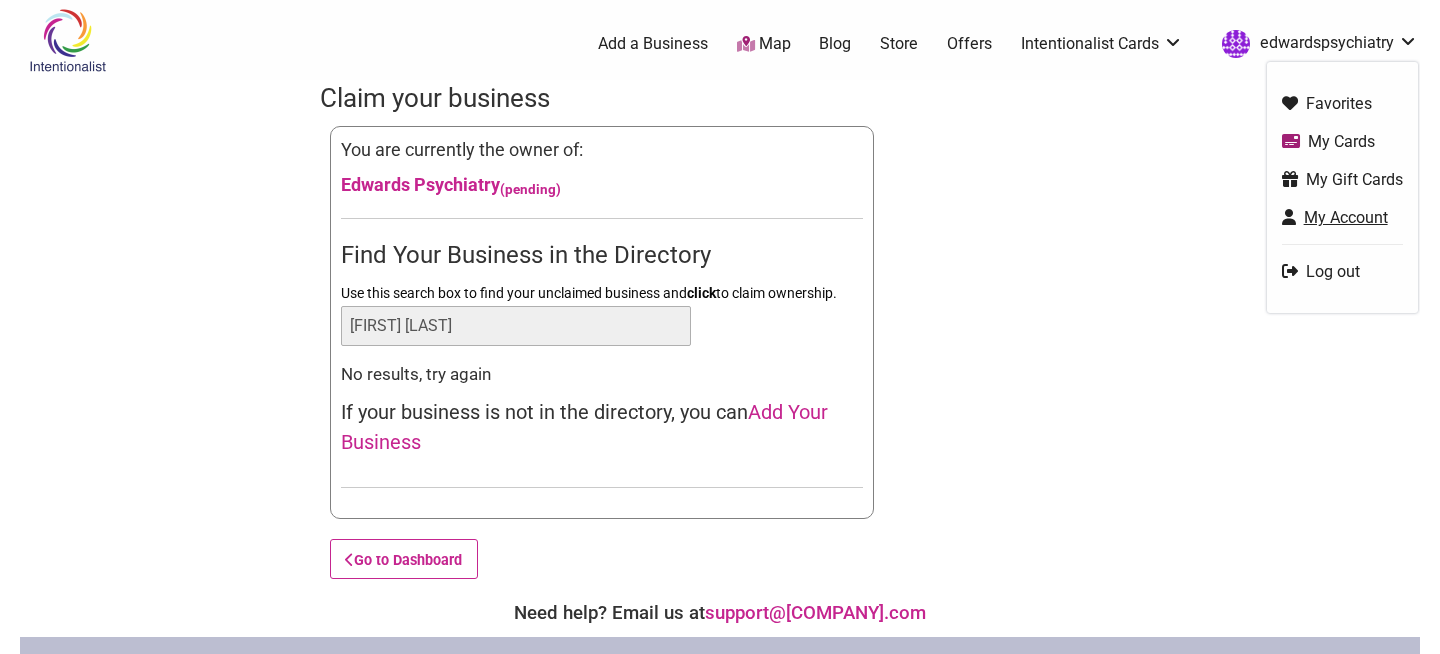 click on "My Account" at bounding box center (1342, 217) 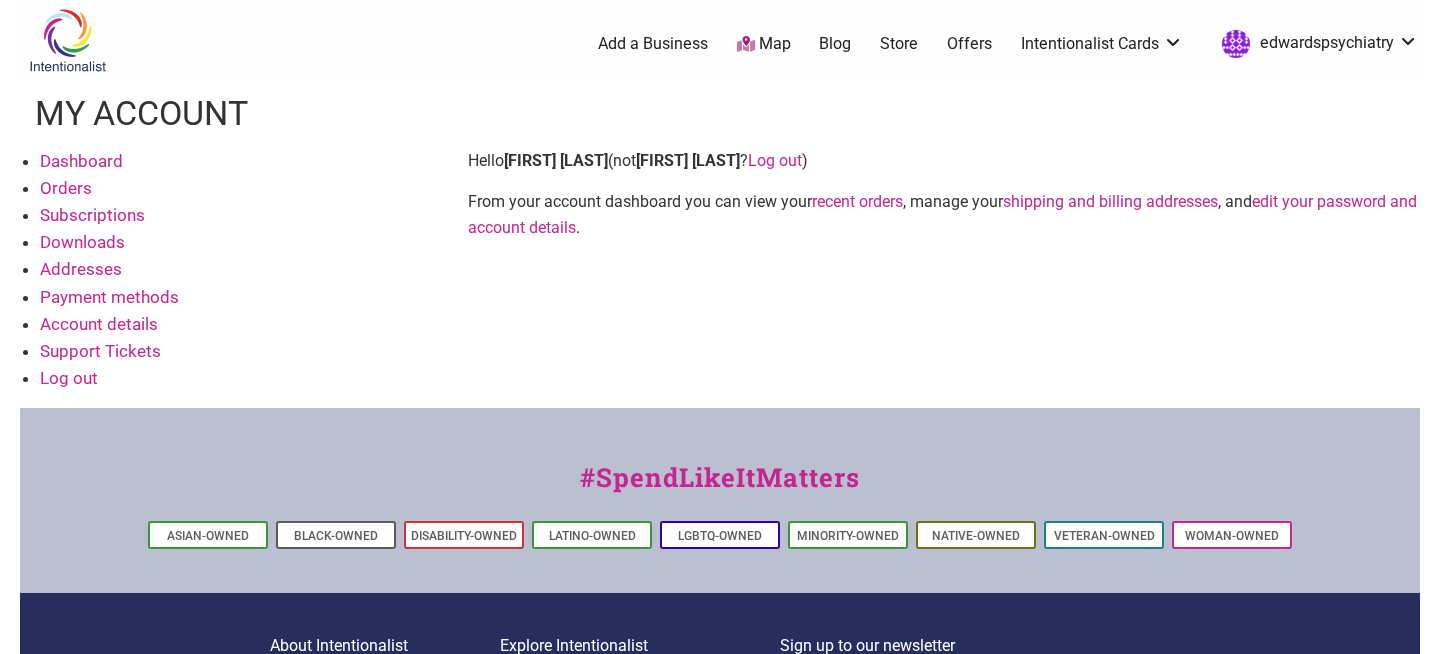 scroll, scrollTop: 0, scrollLeft: 0, axis: both 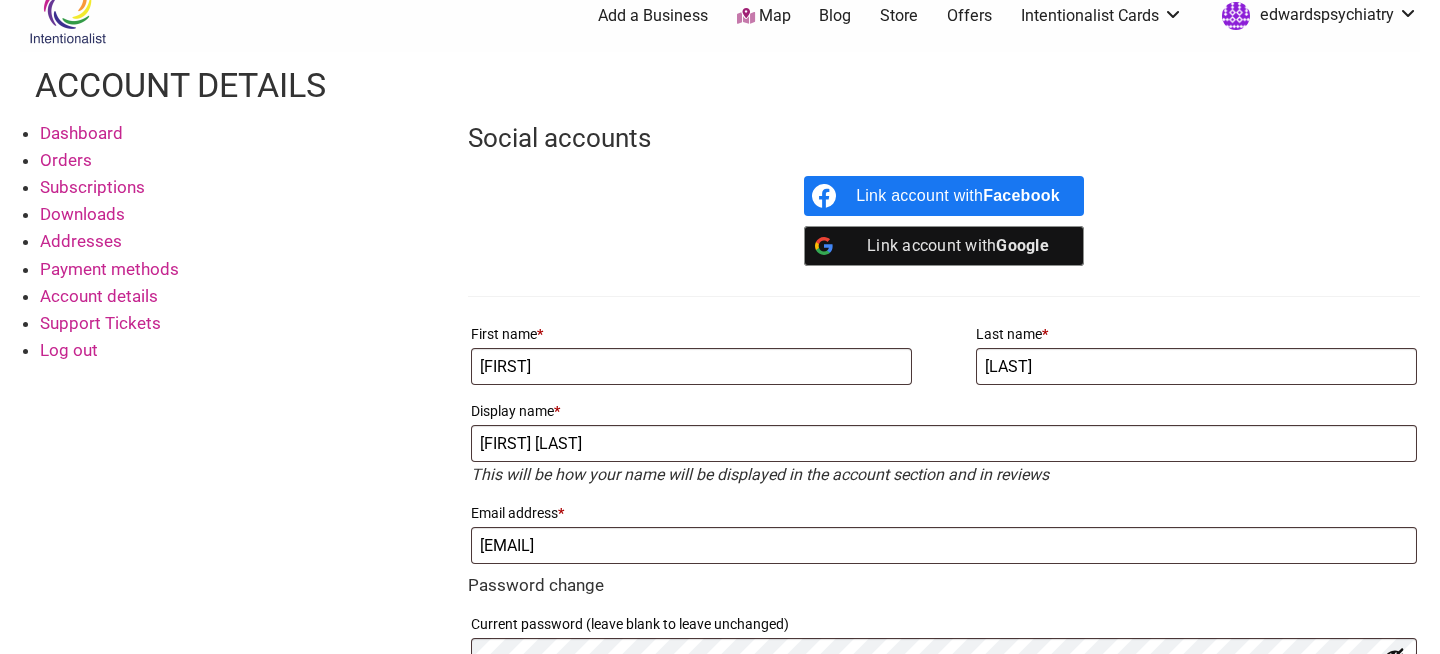 click on "Link account with  Facebook Link account with  Google" at bounding box center [944, 221] 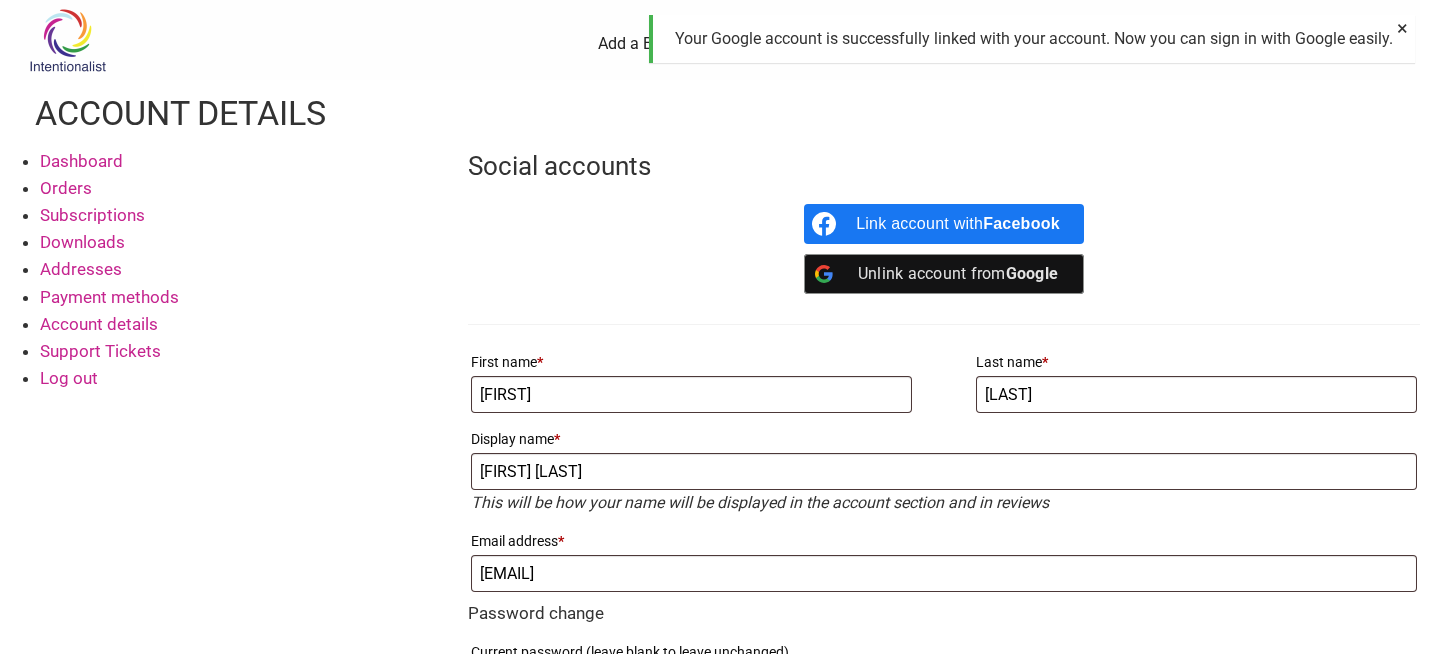 scroll, scrollTop: 0, scrollLeft: 0, axis: both 